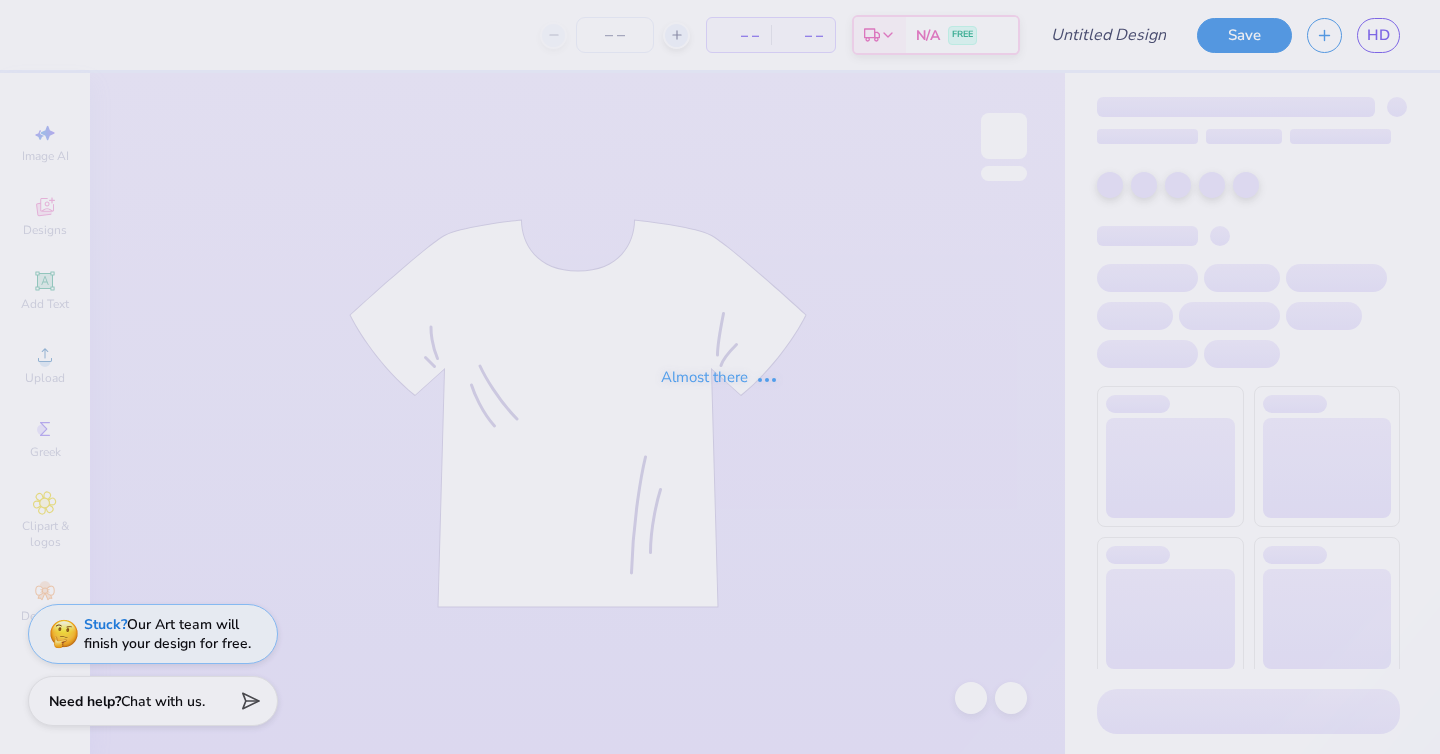 scroll, scrollTop: 0, scrollLeft: 0, axis: both 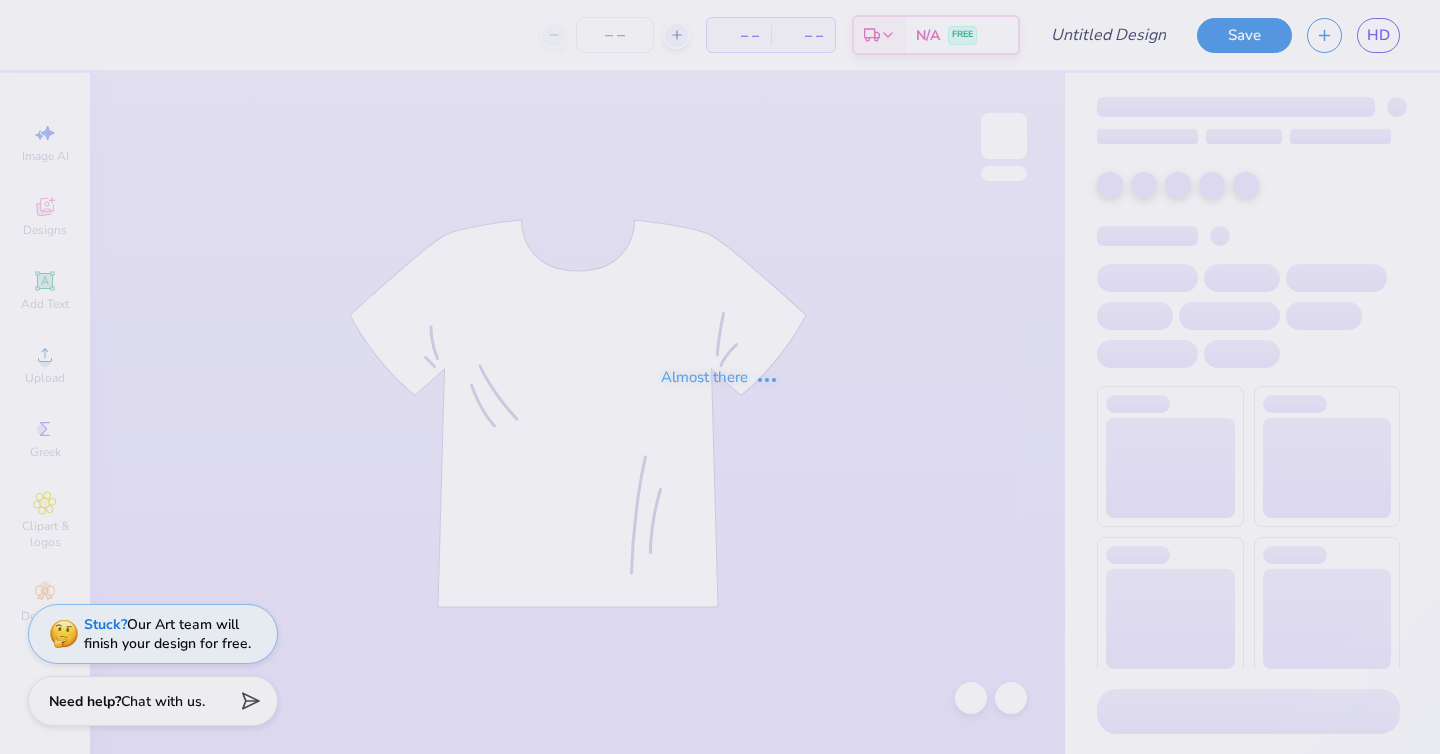 type on "take note tank" 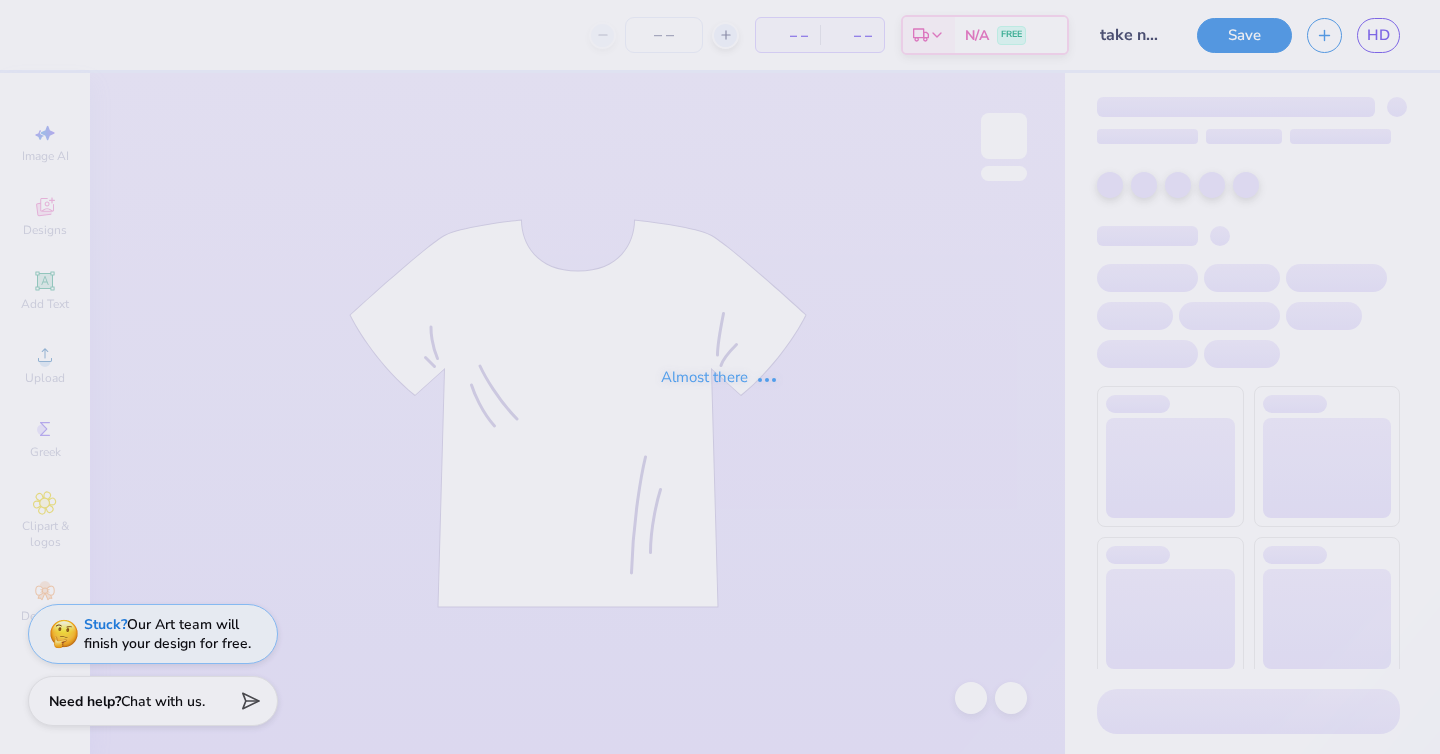 type on "14" 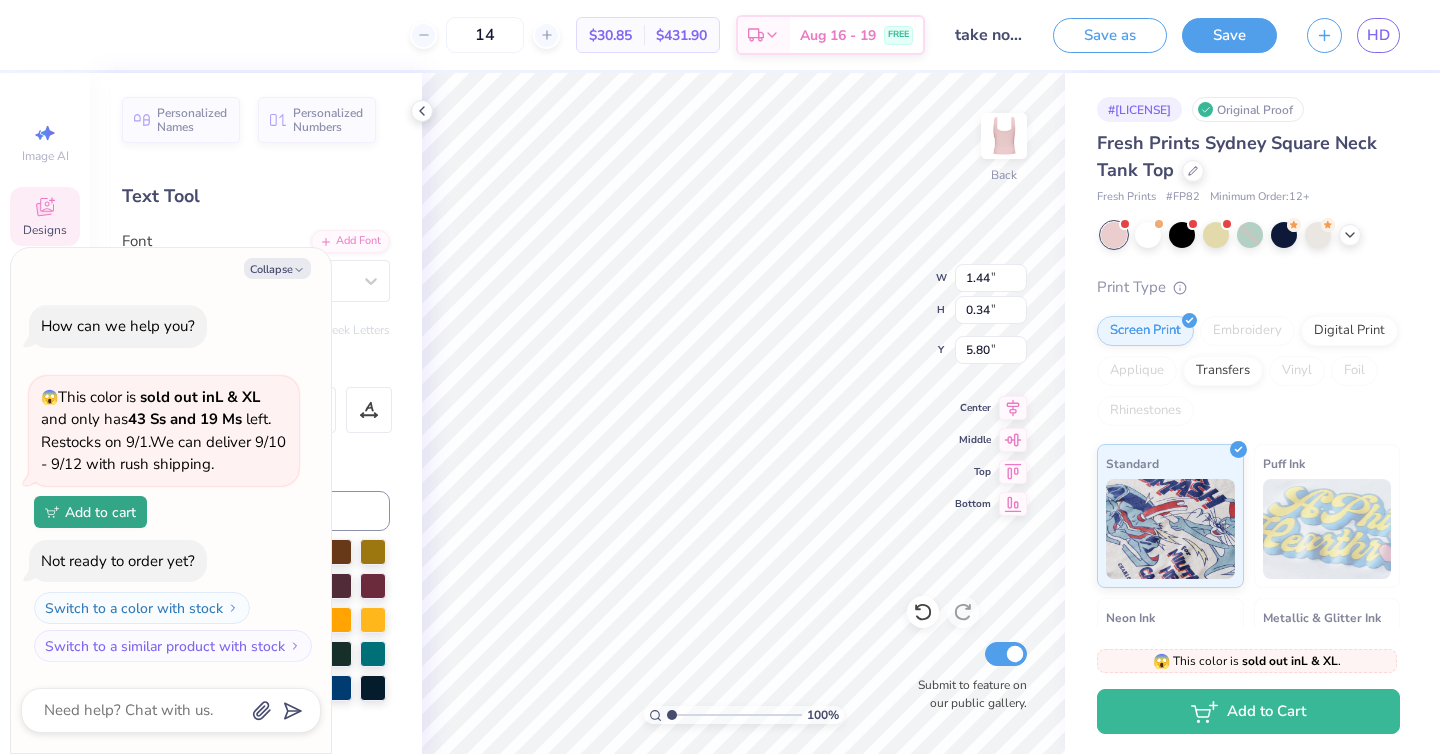 type on "x" 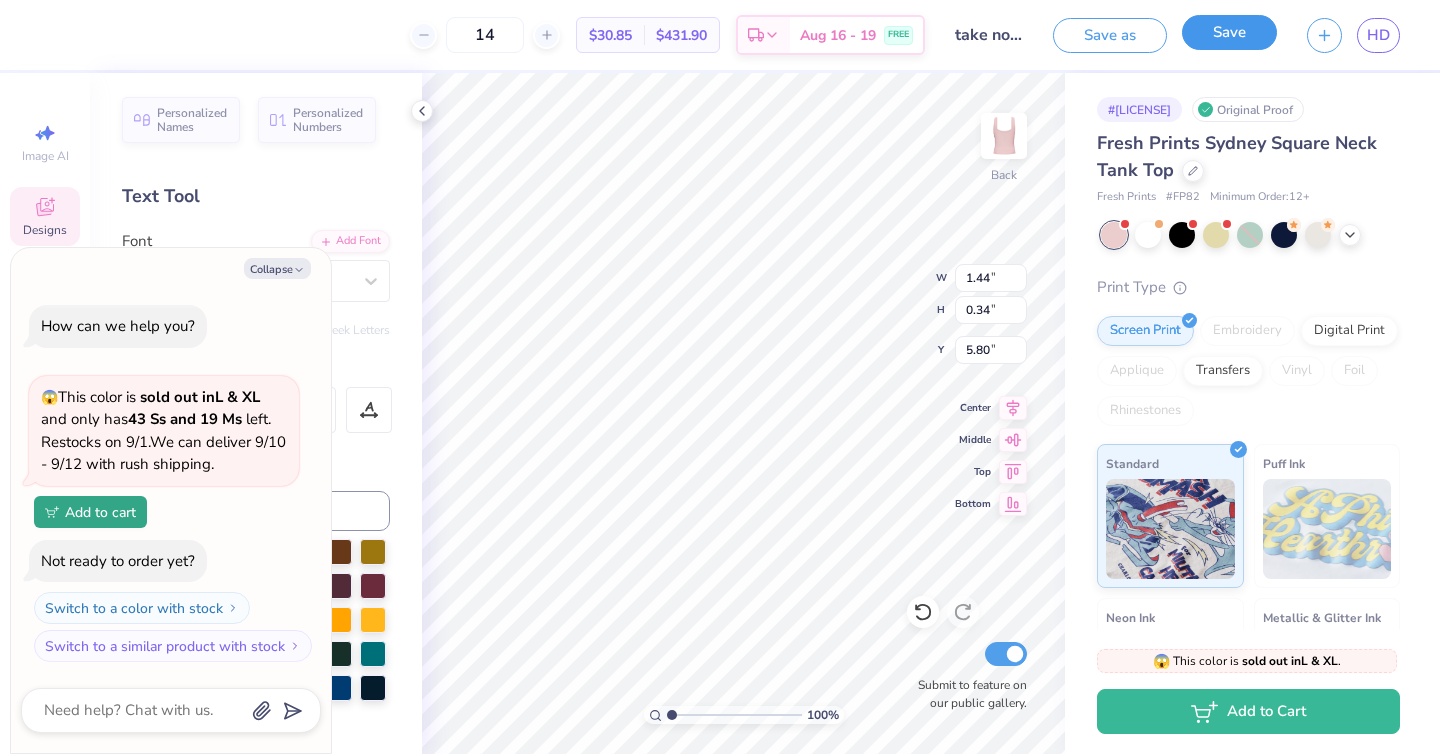 click on "Save" at bounding box center (1229, 32) 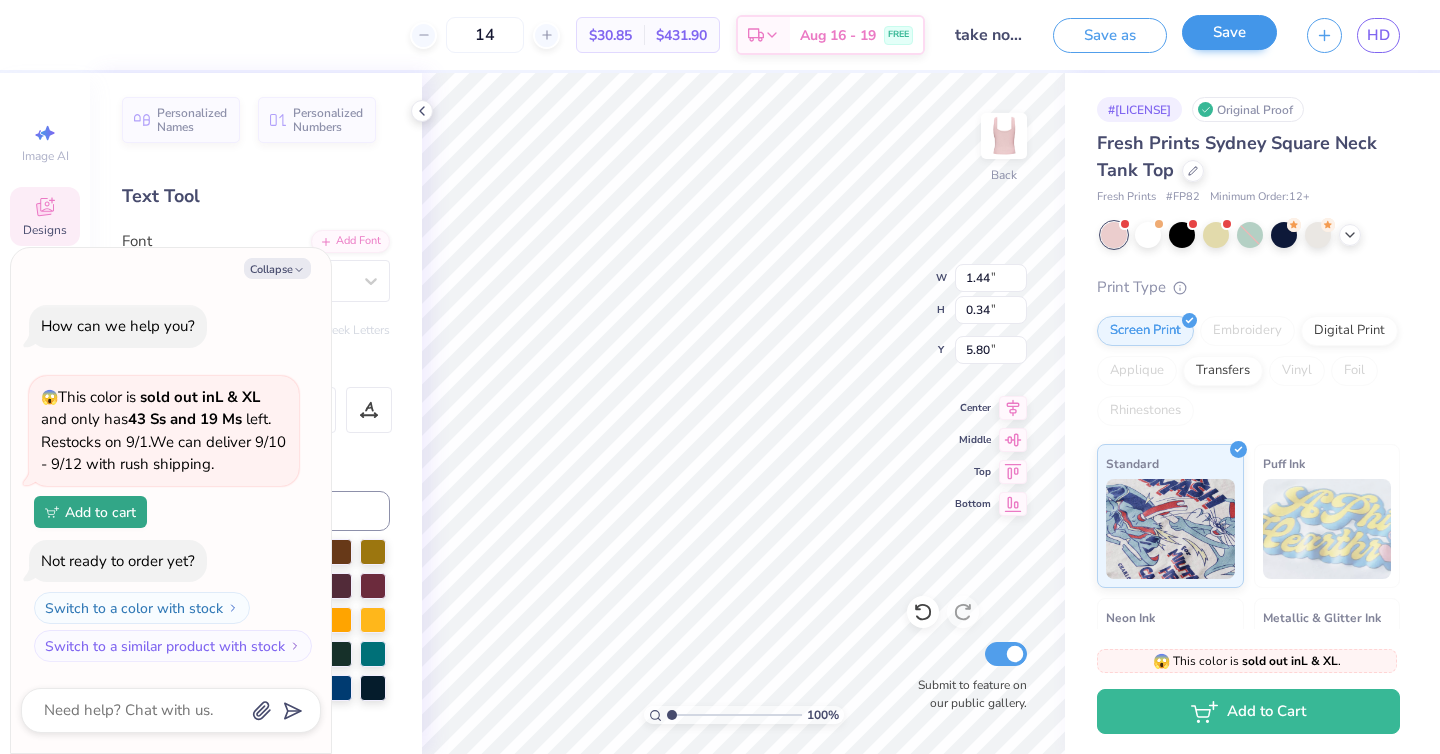 type on "x" 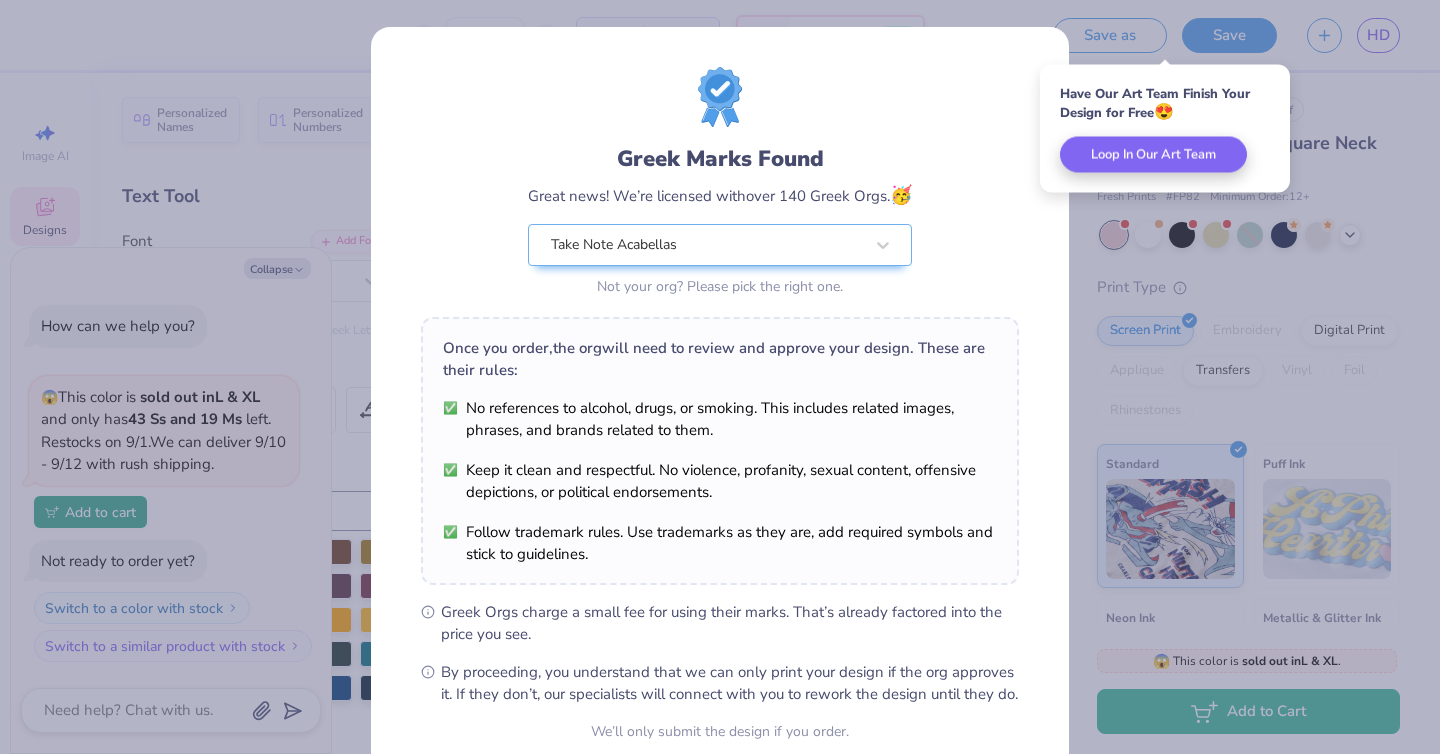 scroll, scrollTop: 182, scrollLeft: 0, axis: vertical 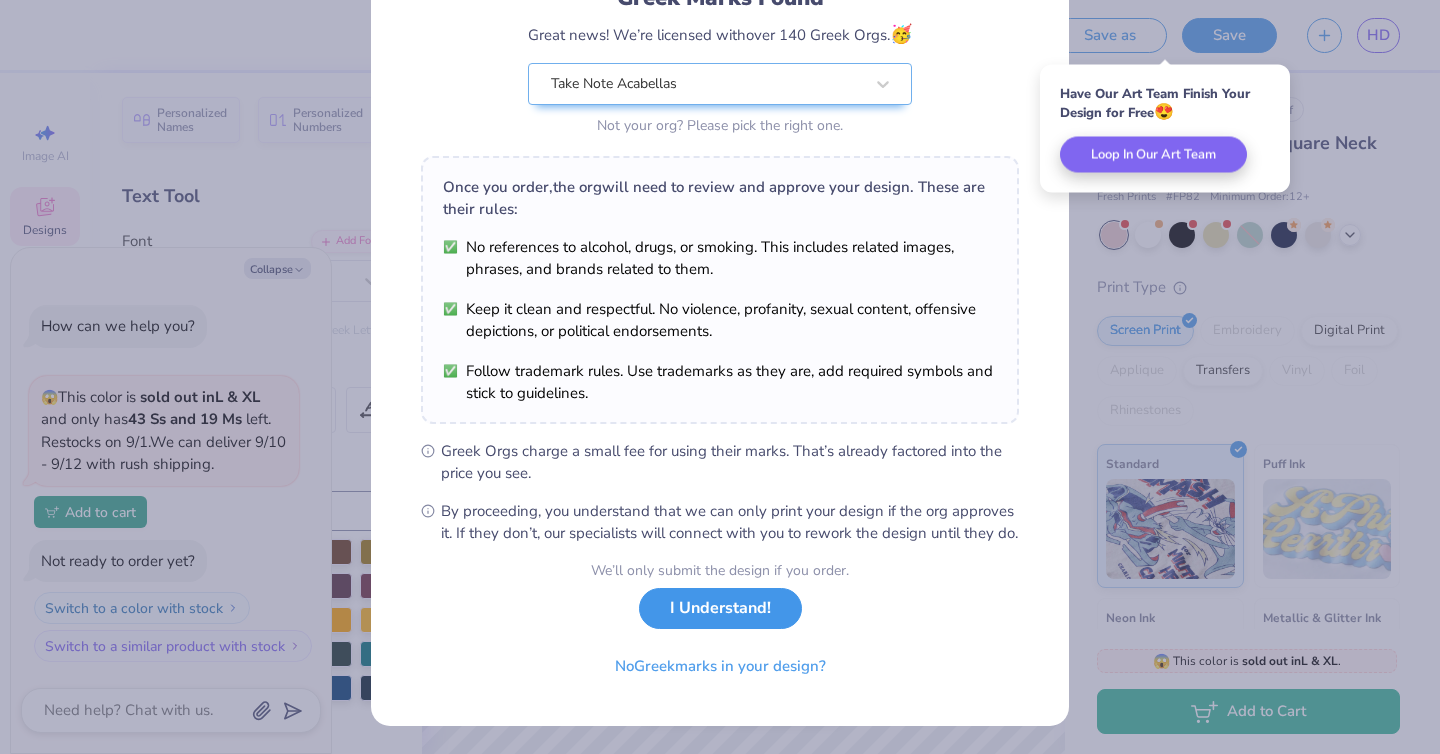 click on "I Understand!" at bounding box center (720, 608) 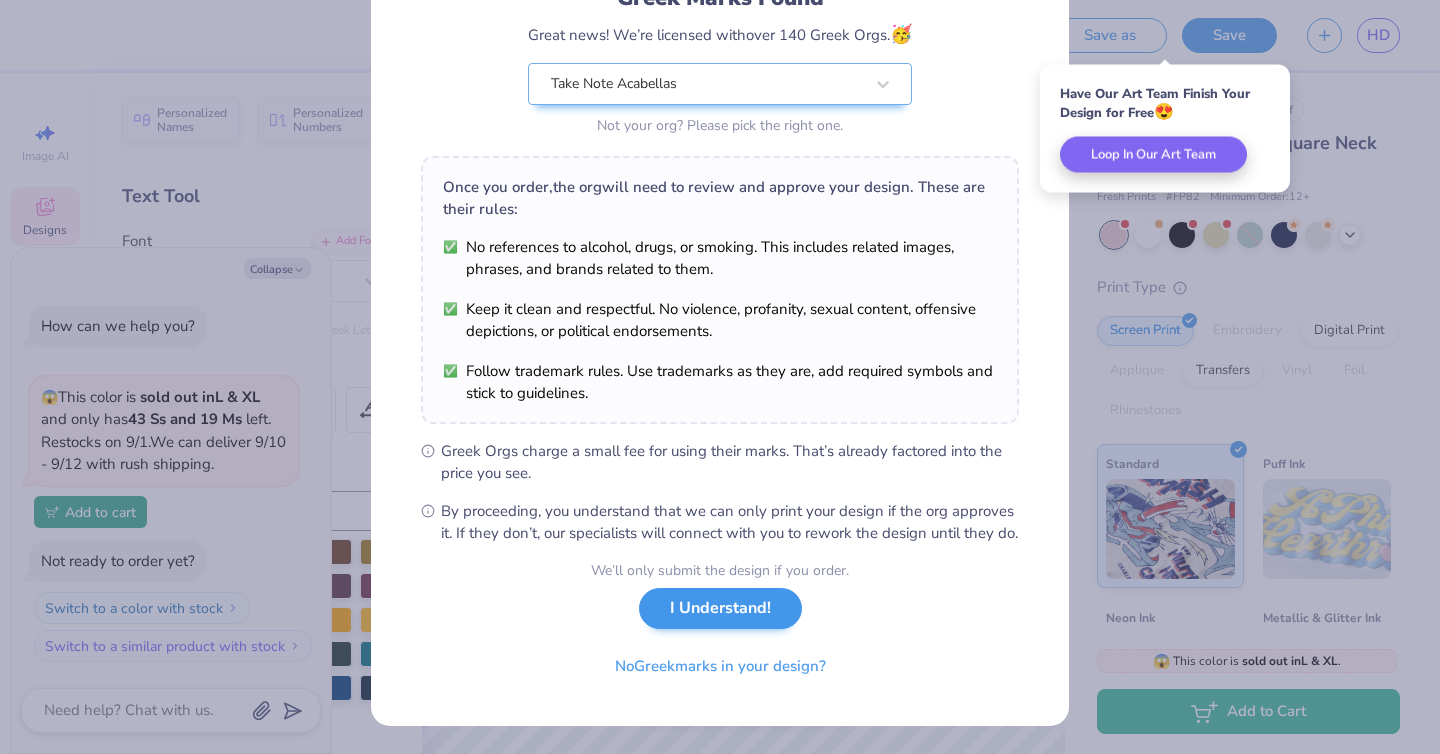 scroll, scrollTop: 0, scrollLeft: 0, axis: both 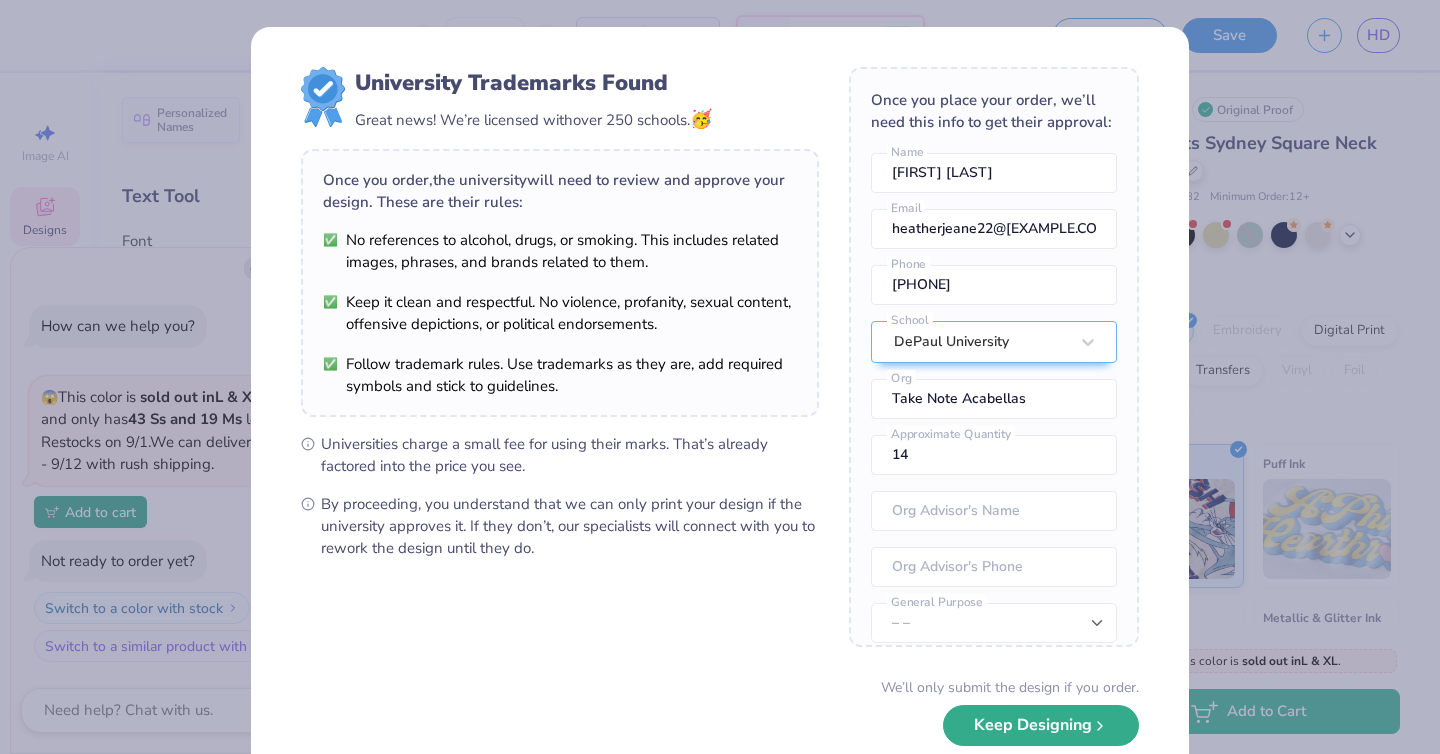 click on "Keep Designing" at bounding box center [1041, 725] 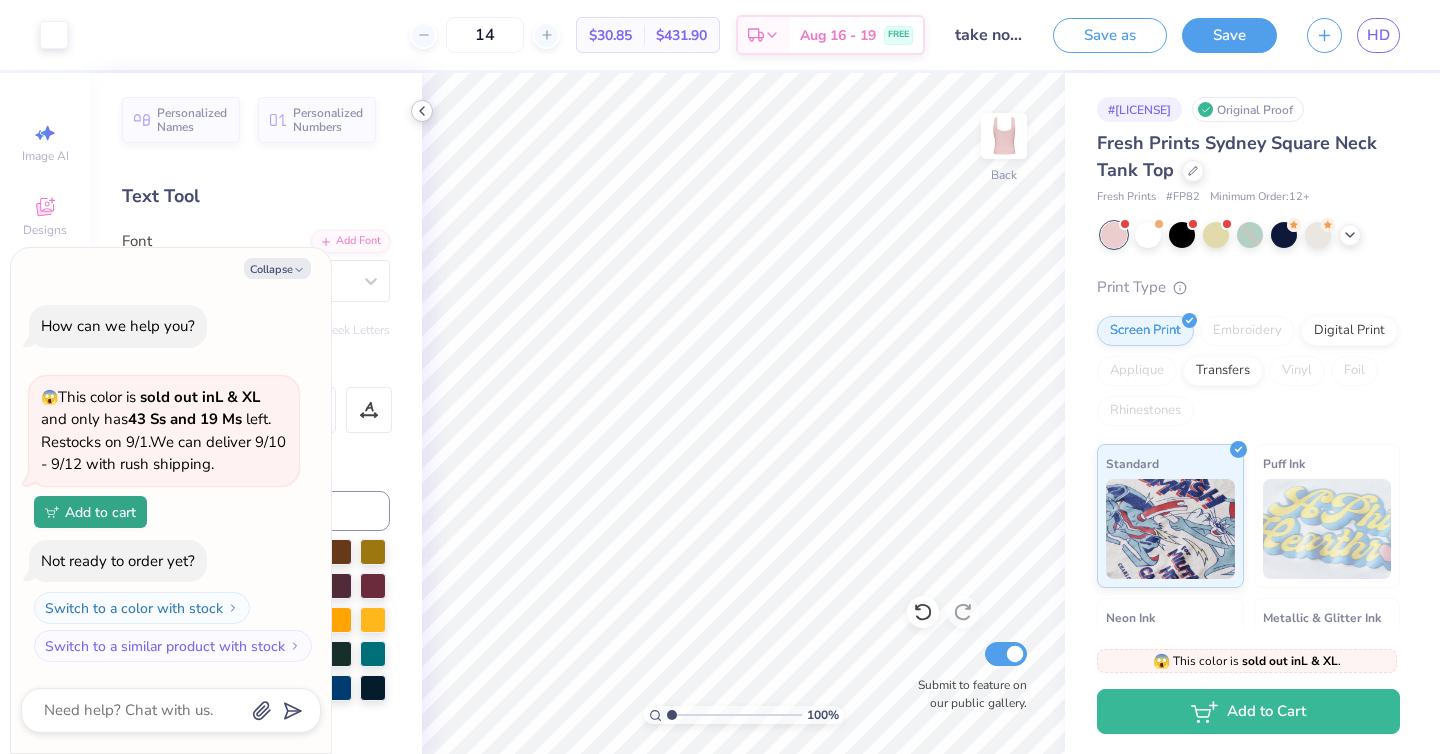 type on "x" 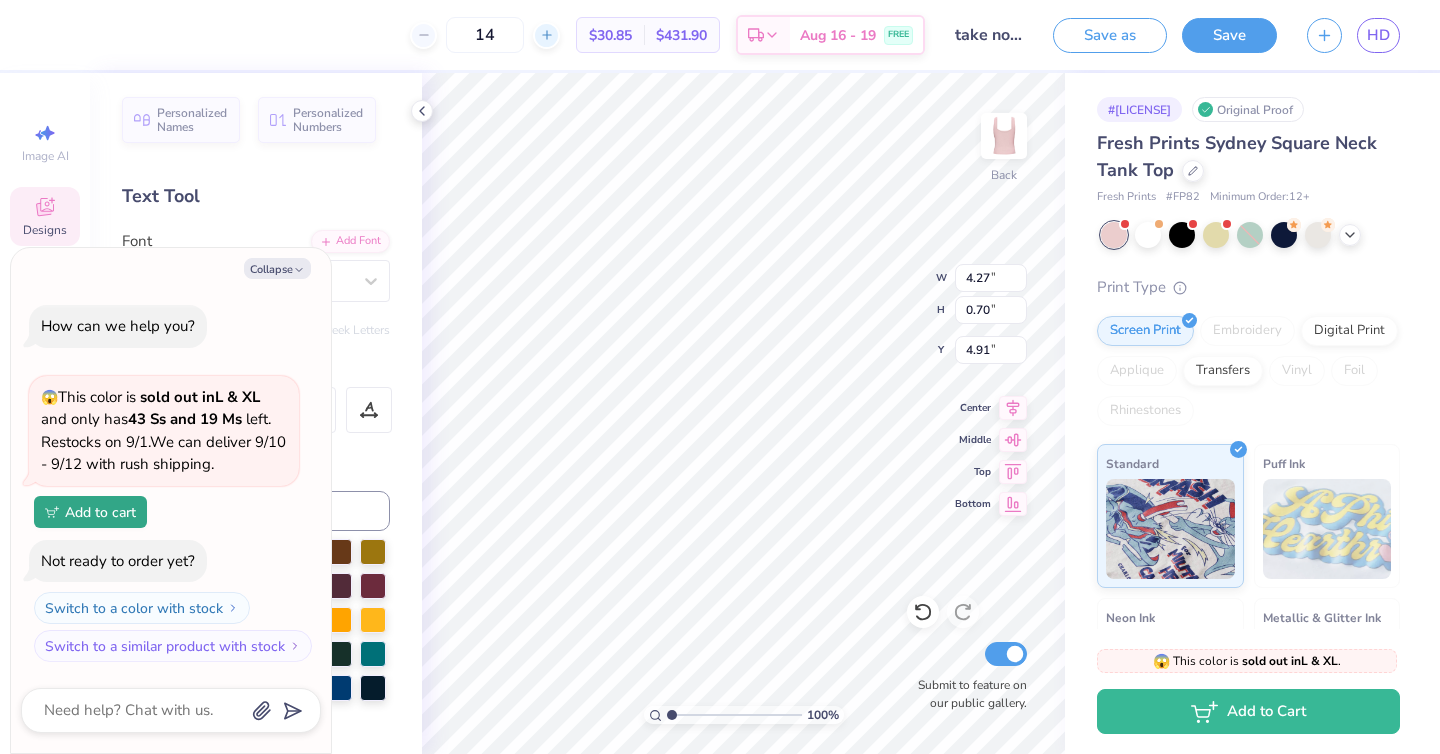 click 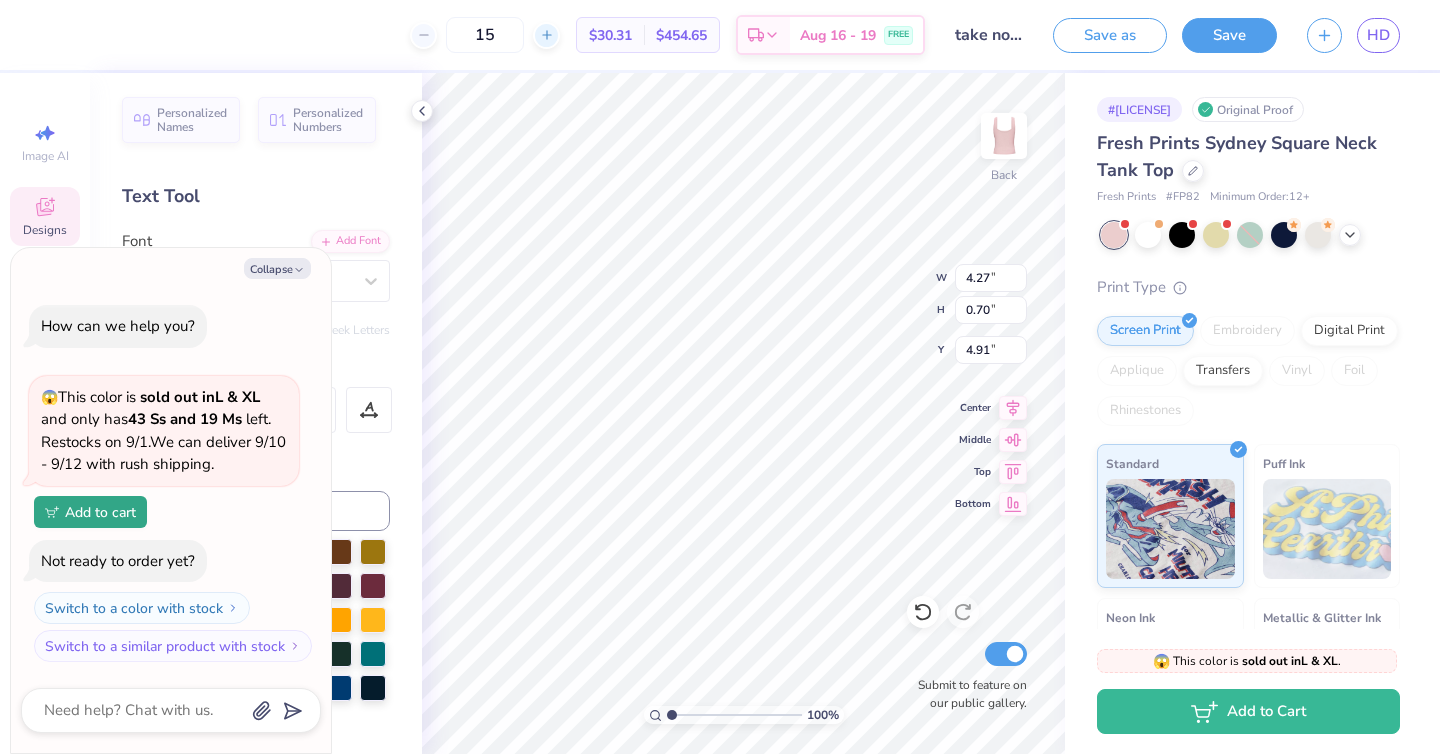 click 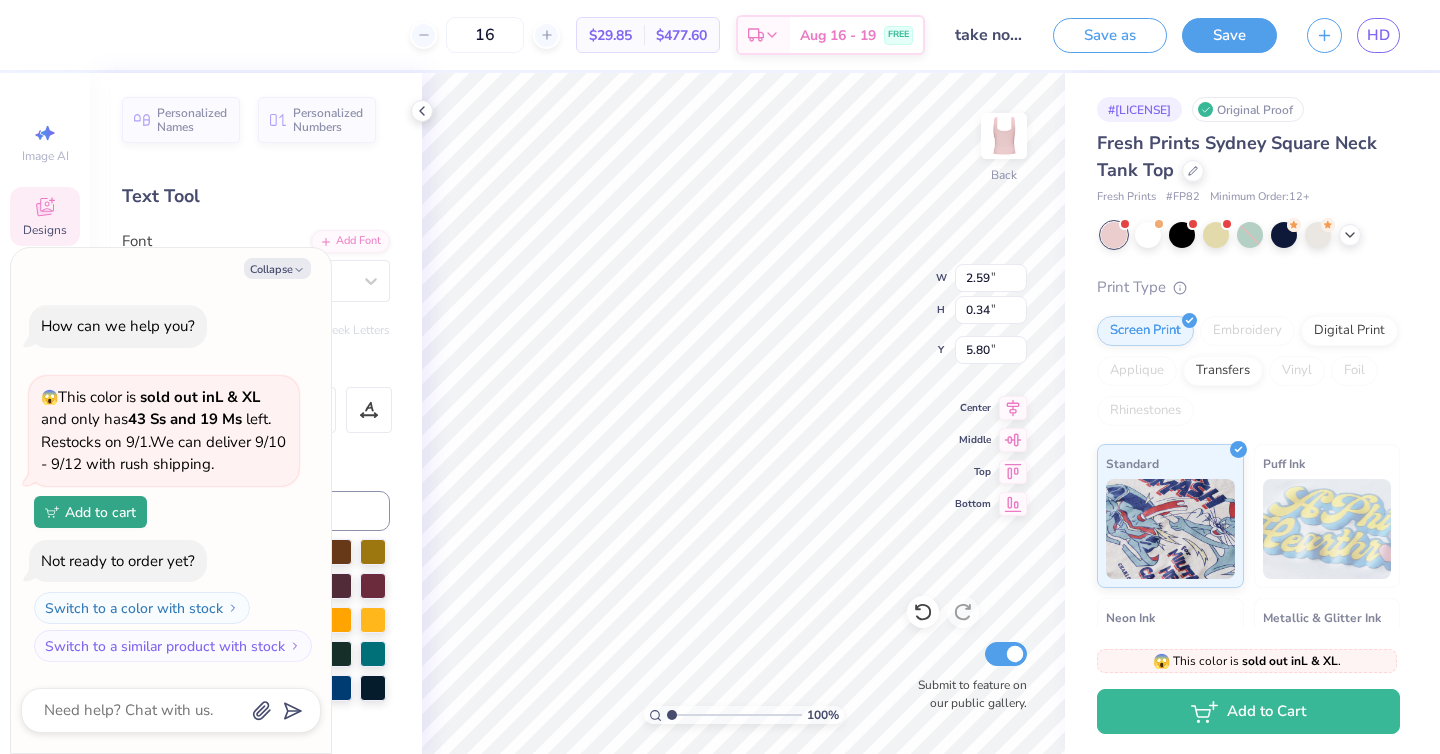 type on "x" 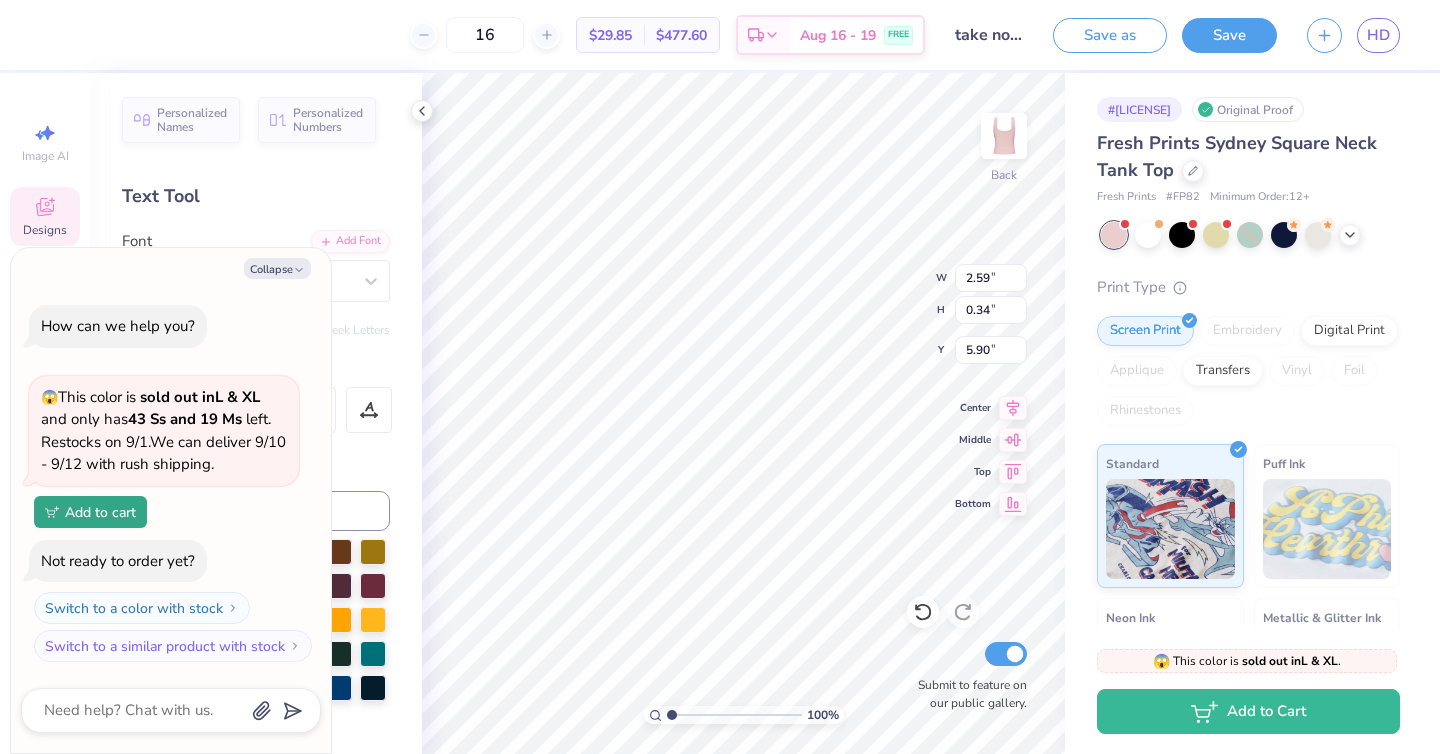 type on "x" 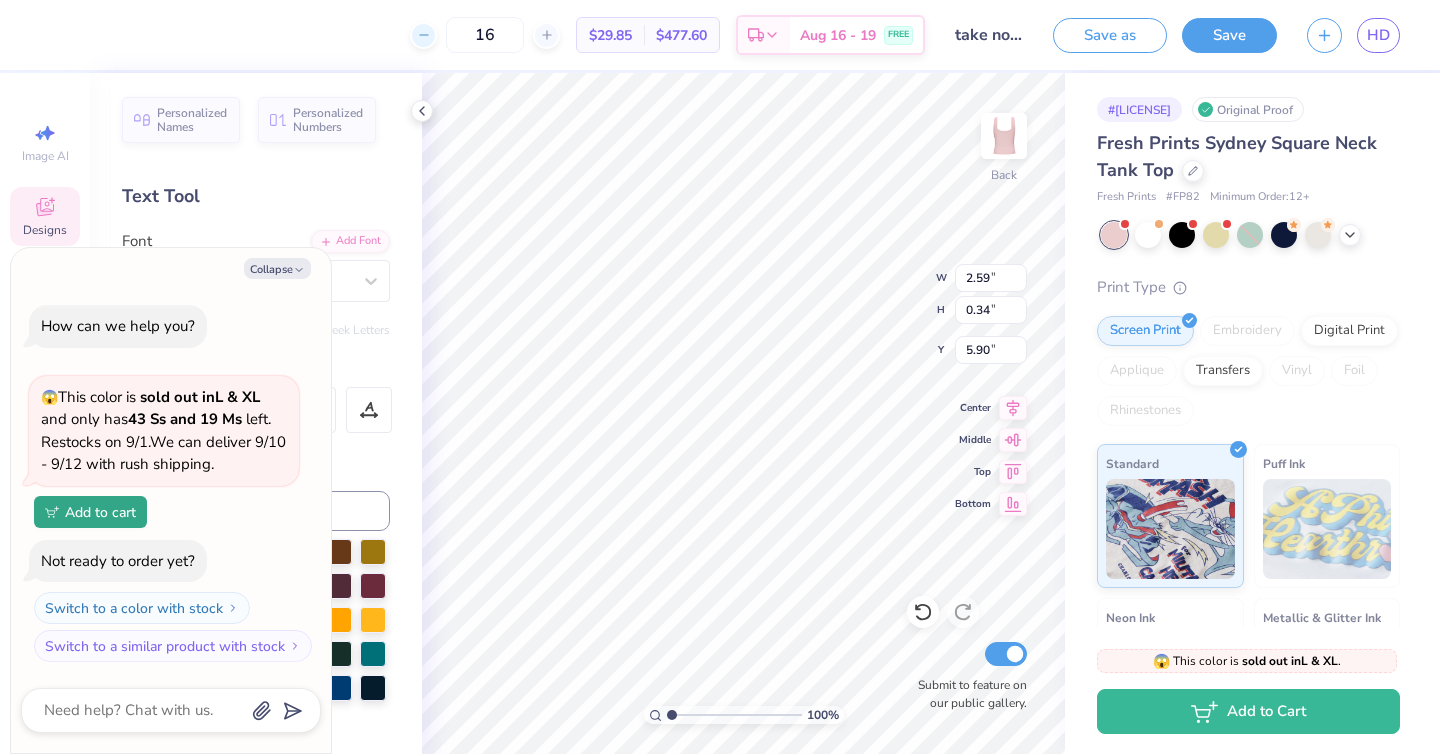 click 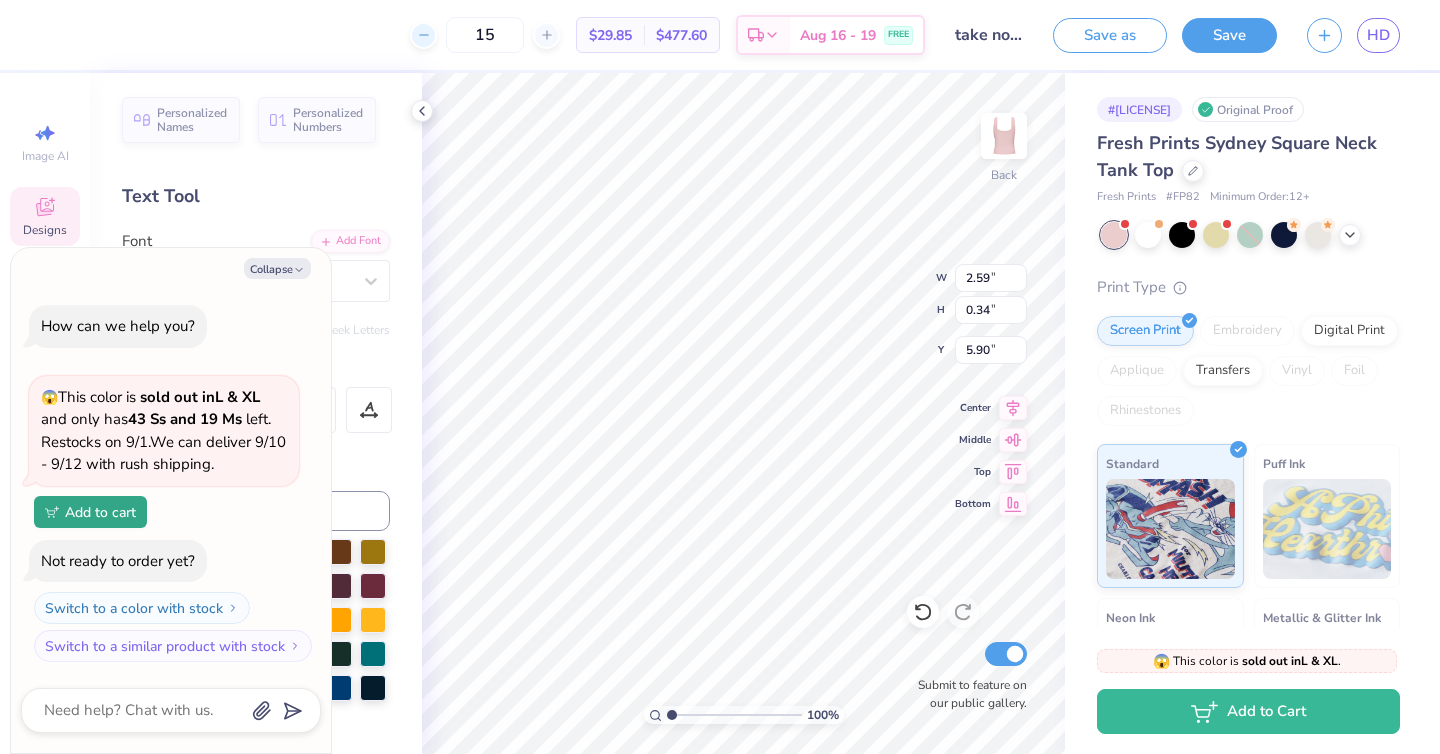 click 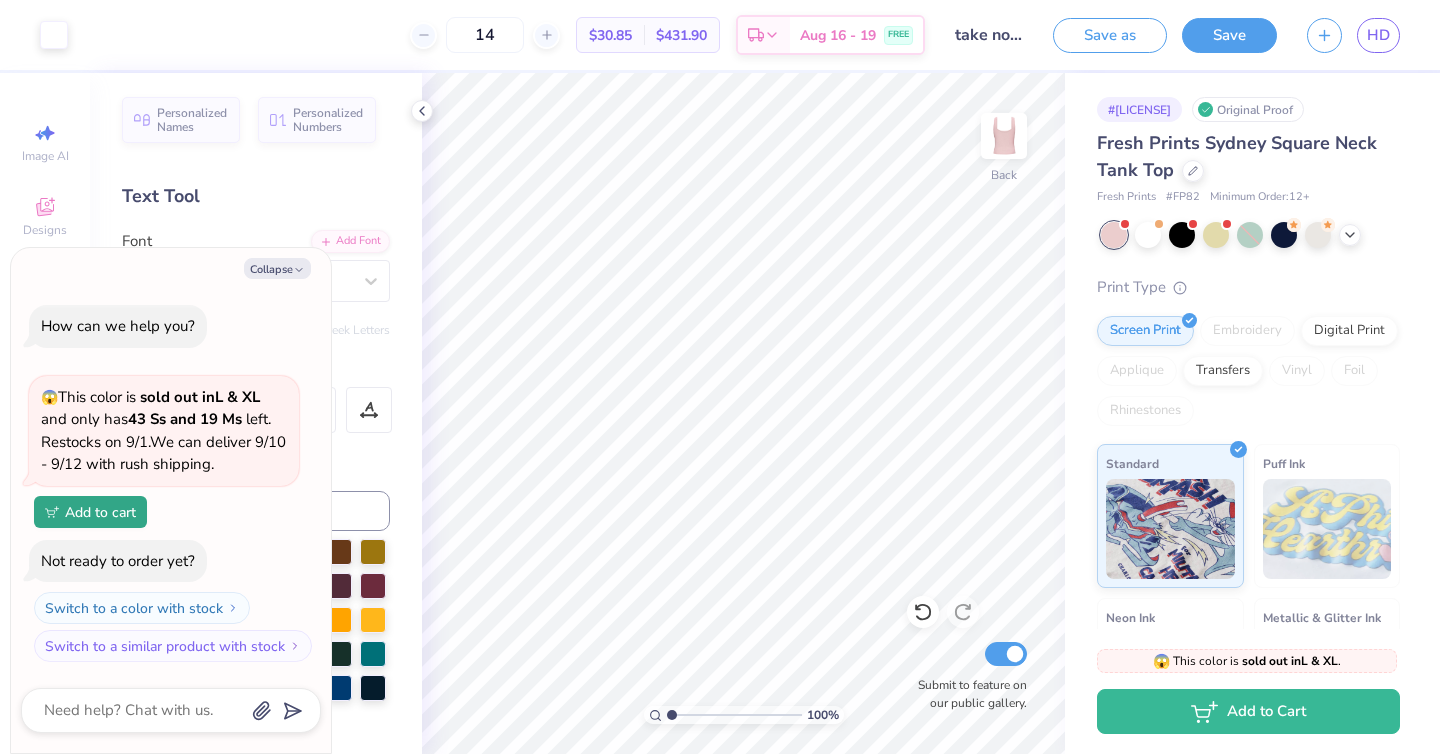 type on "x" 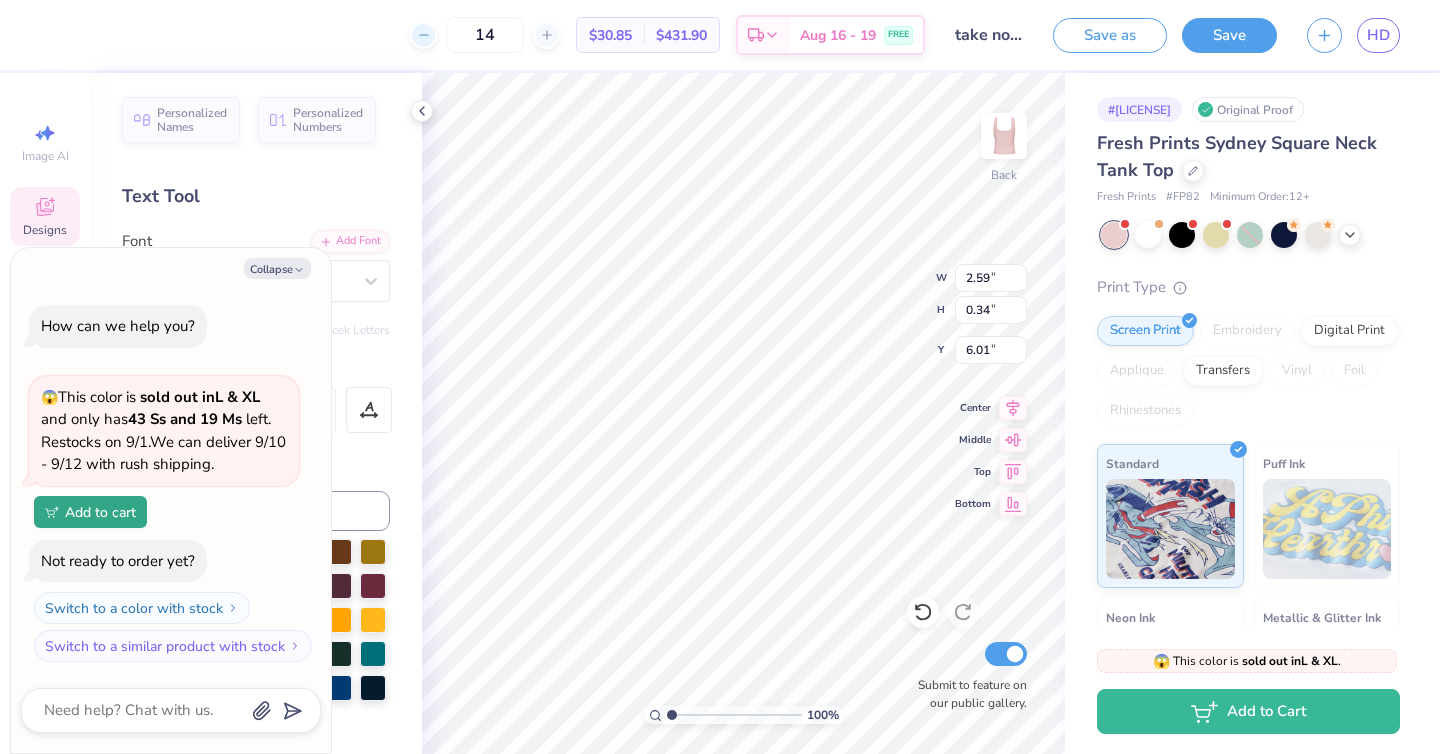 click 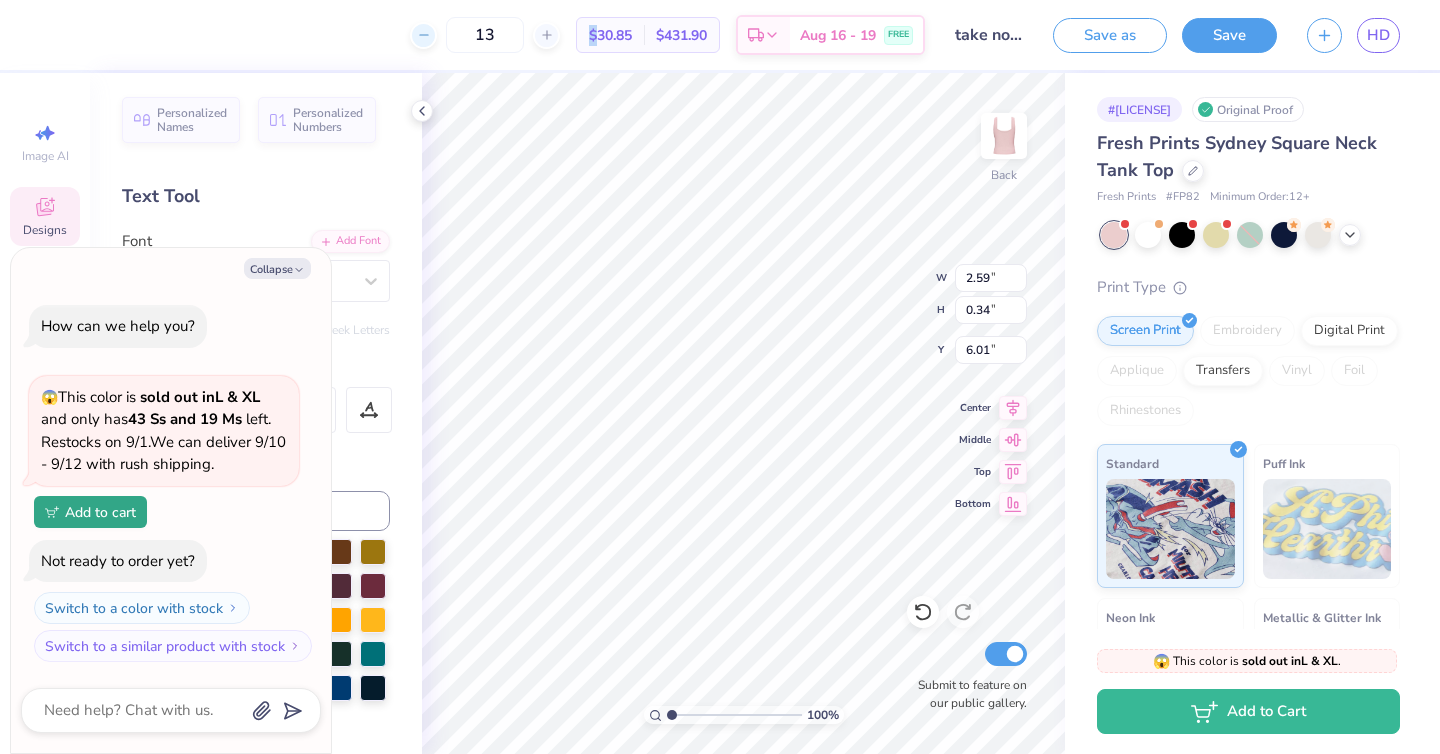 click 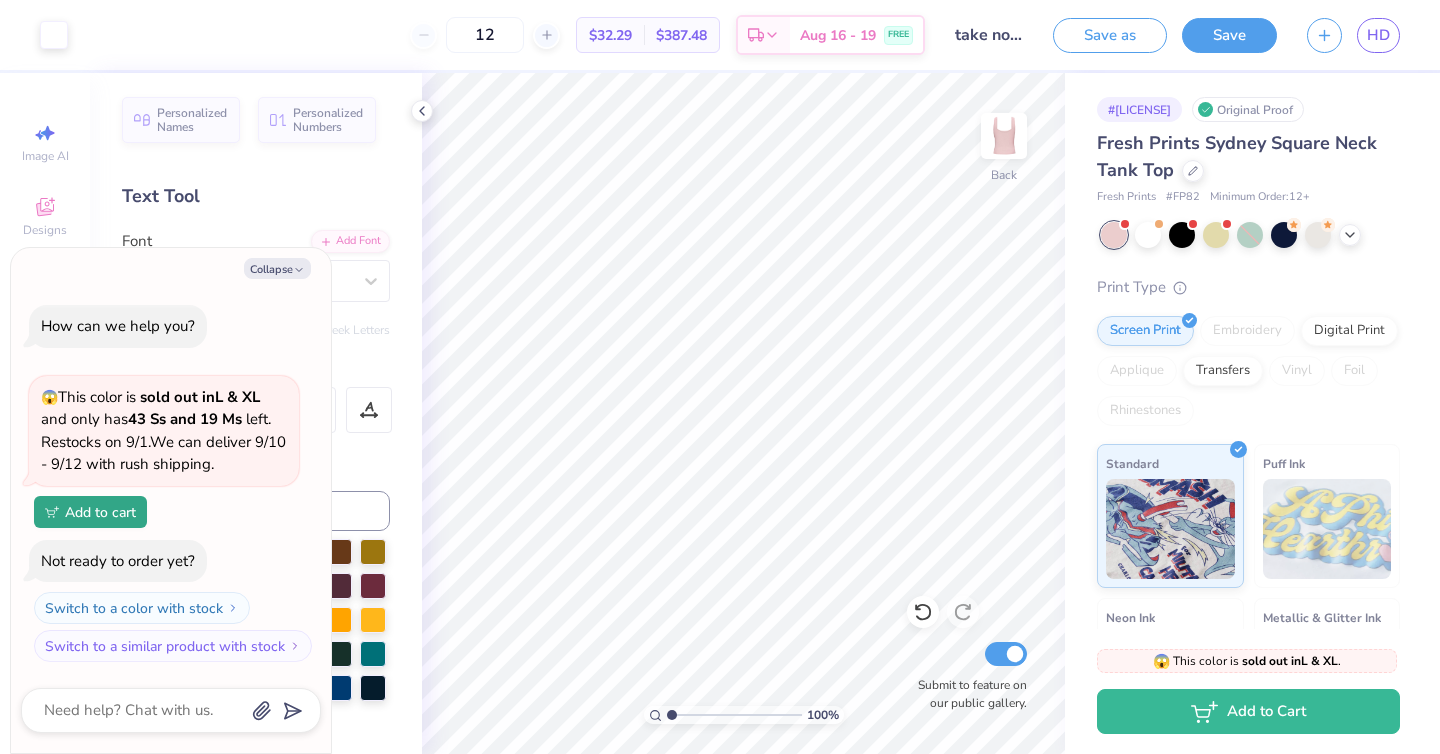 click on "Save" at bounding box center [1229, 35] 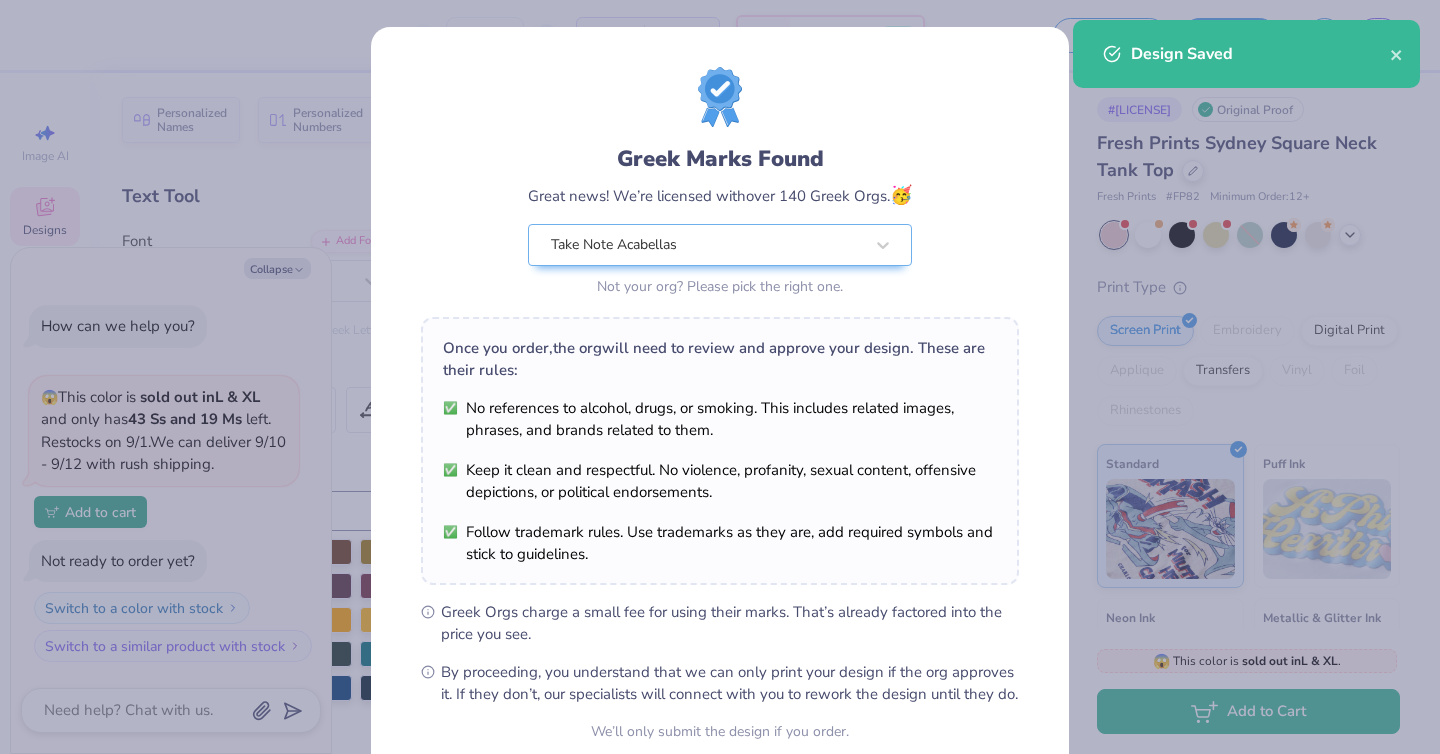 scroll, scrollTop: 182, scrollLeft: 0, axis: vertical 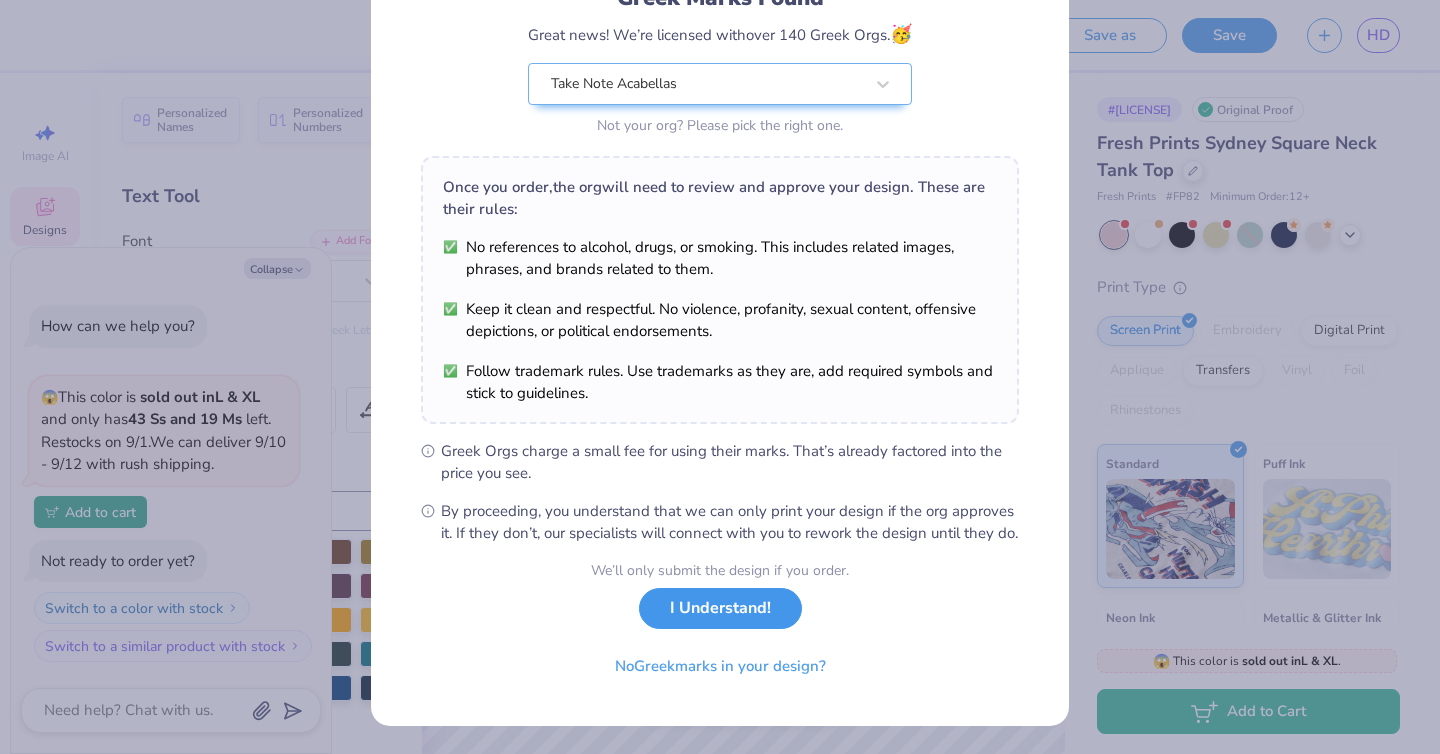 click on "I Understand!" at bounding box center (720, 608) 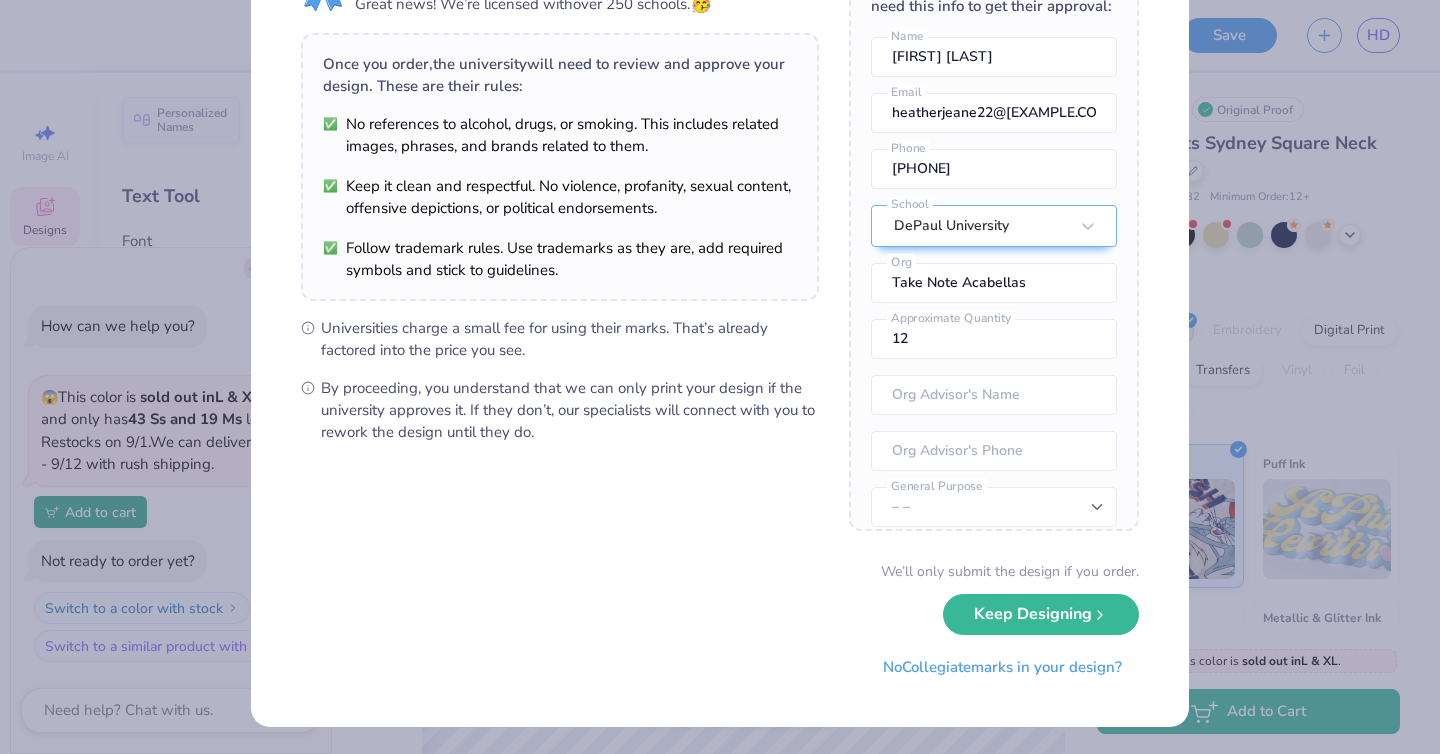 scroll, scrollTop: 0, scrollLeft: 0, axis: both 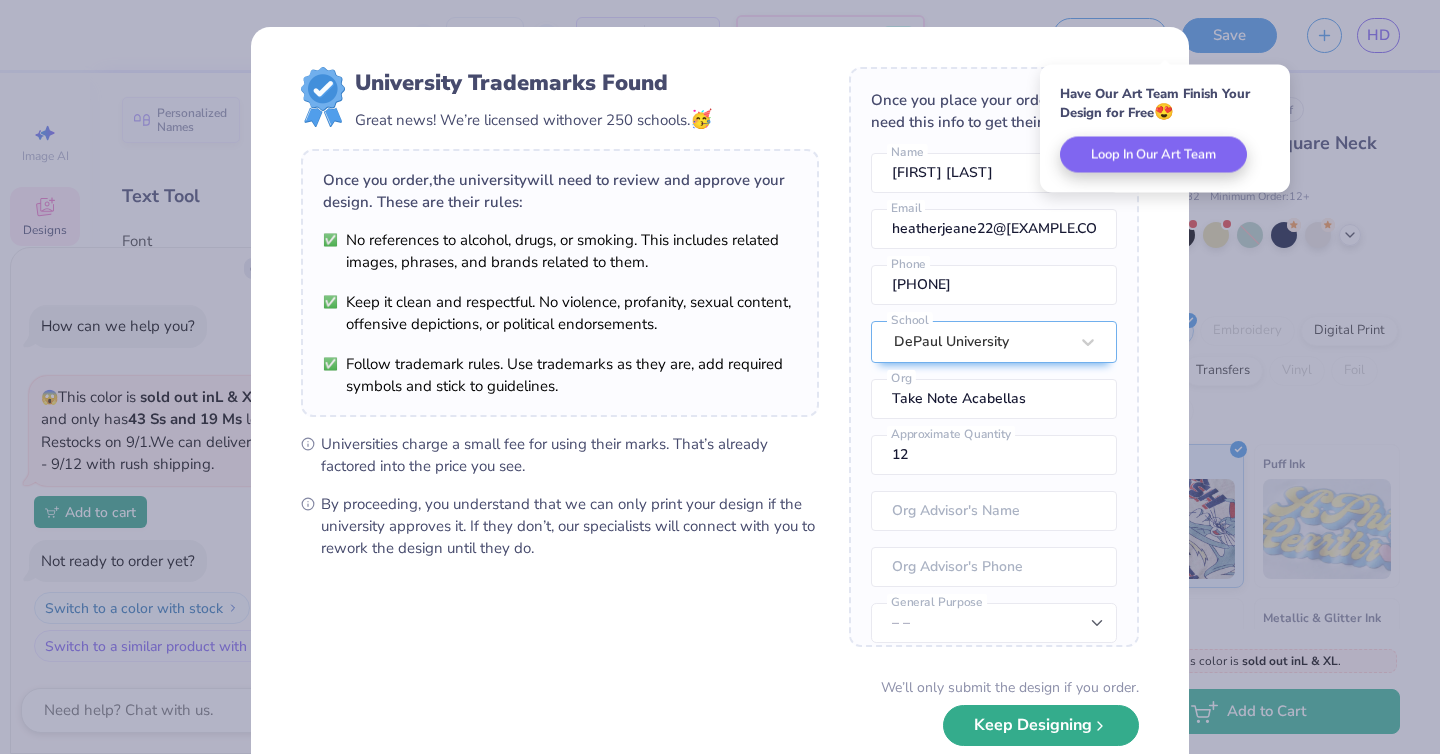 click on "Keep Designing" at bounding box center [1041, 725] 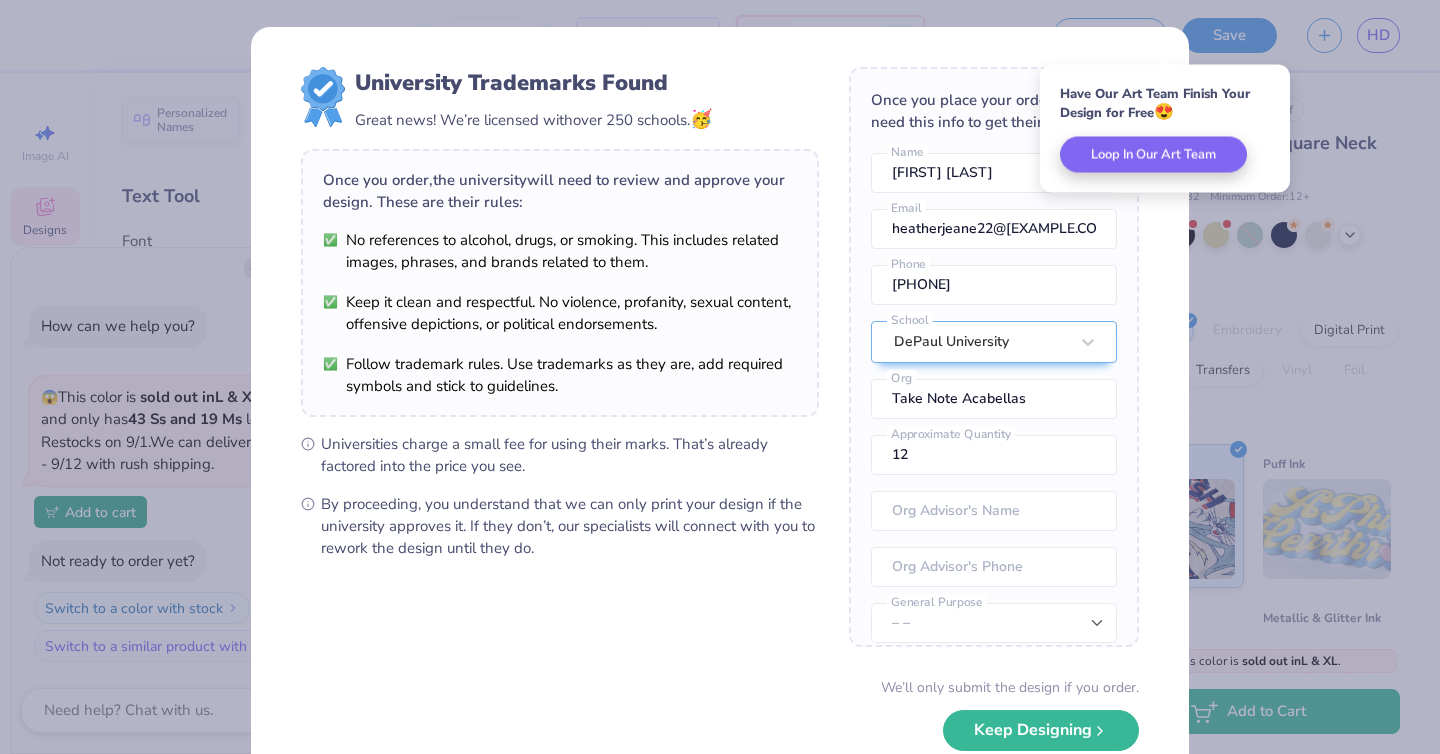type on "x" 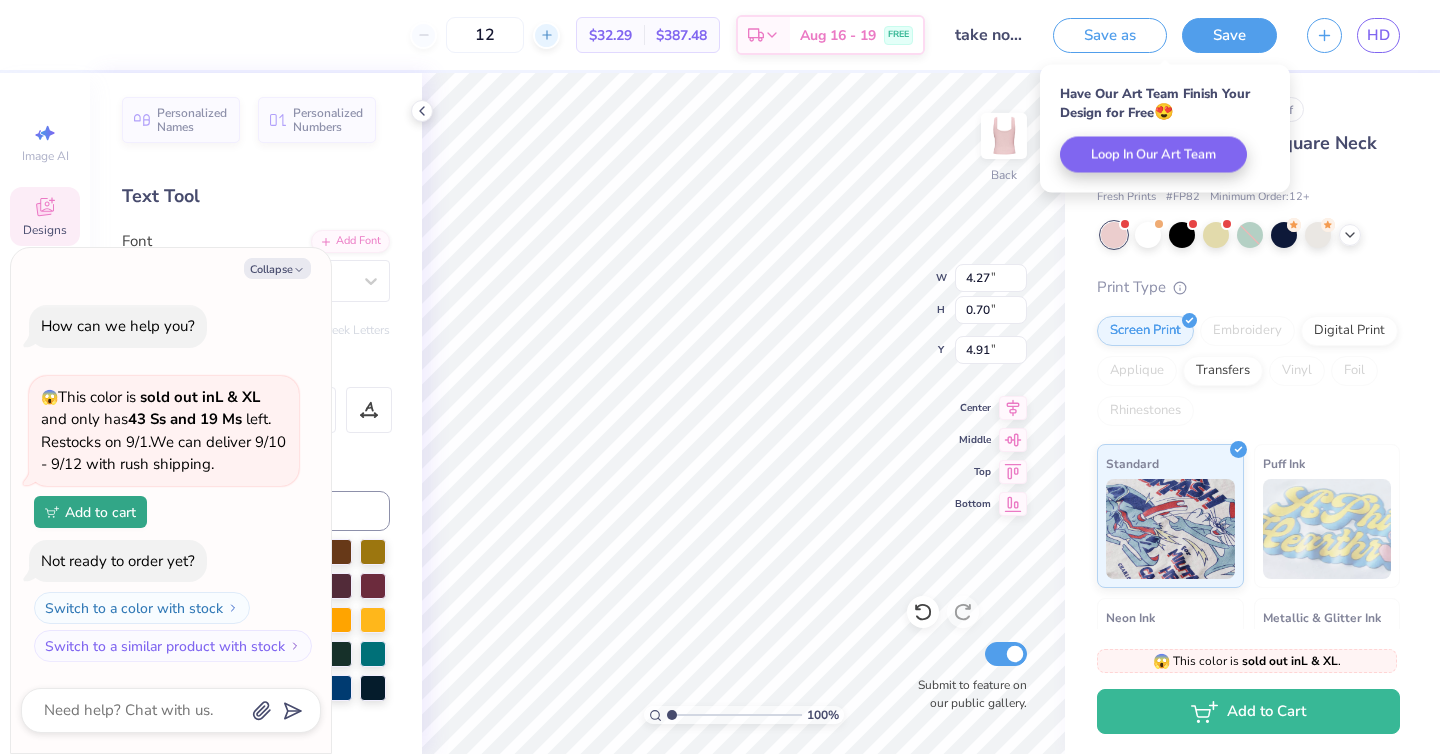 click 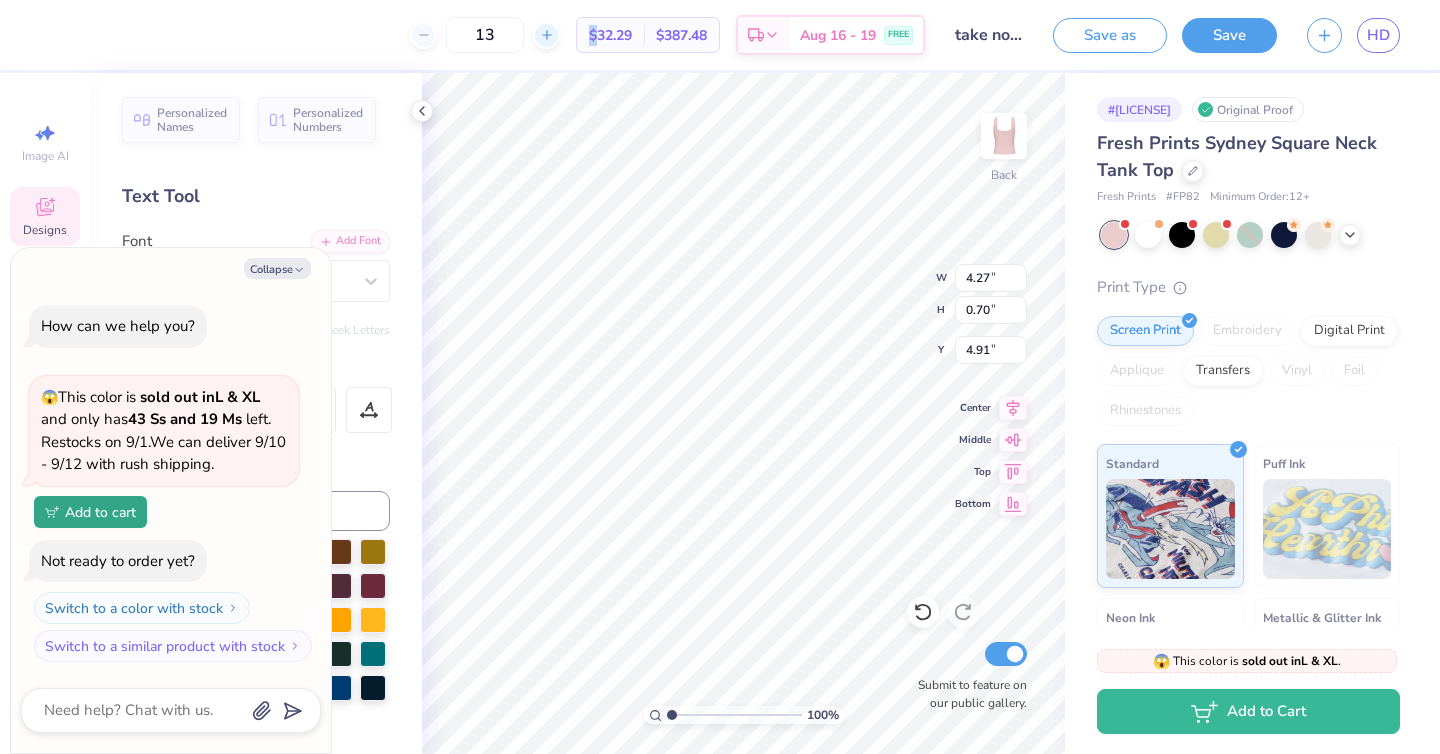 click 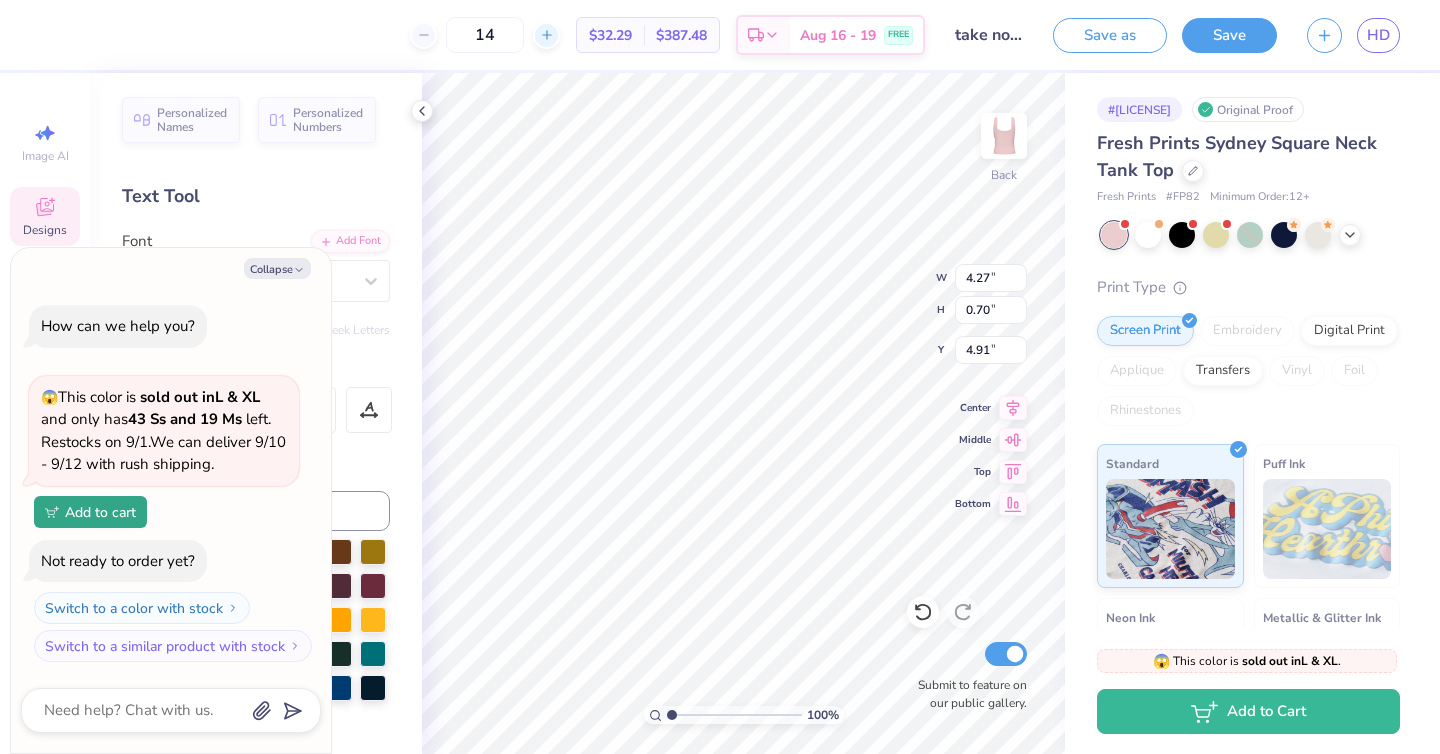 click 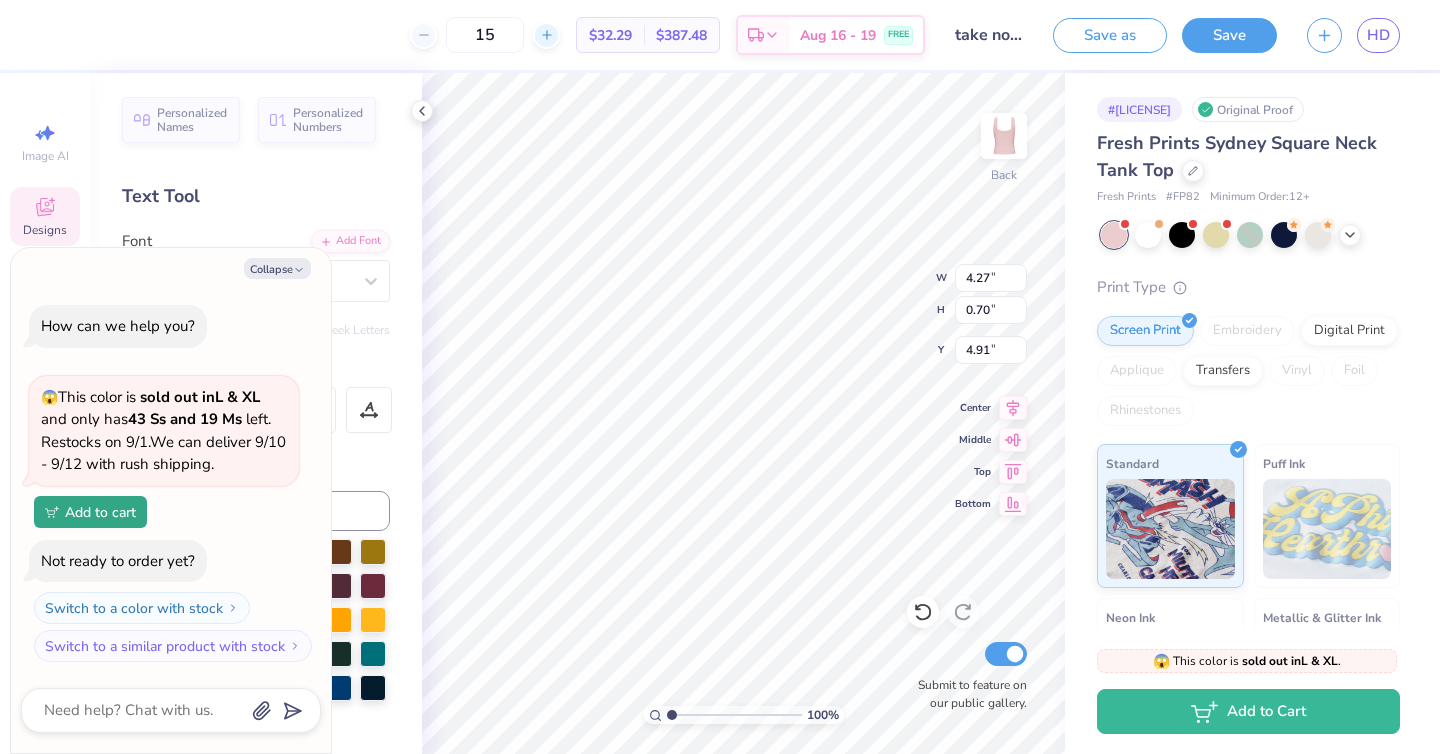 click on "15" at bounding box center [485, 35] 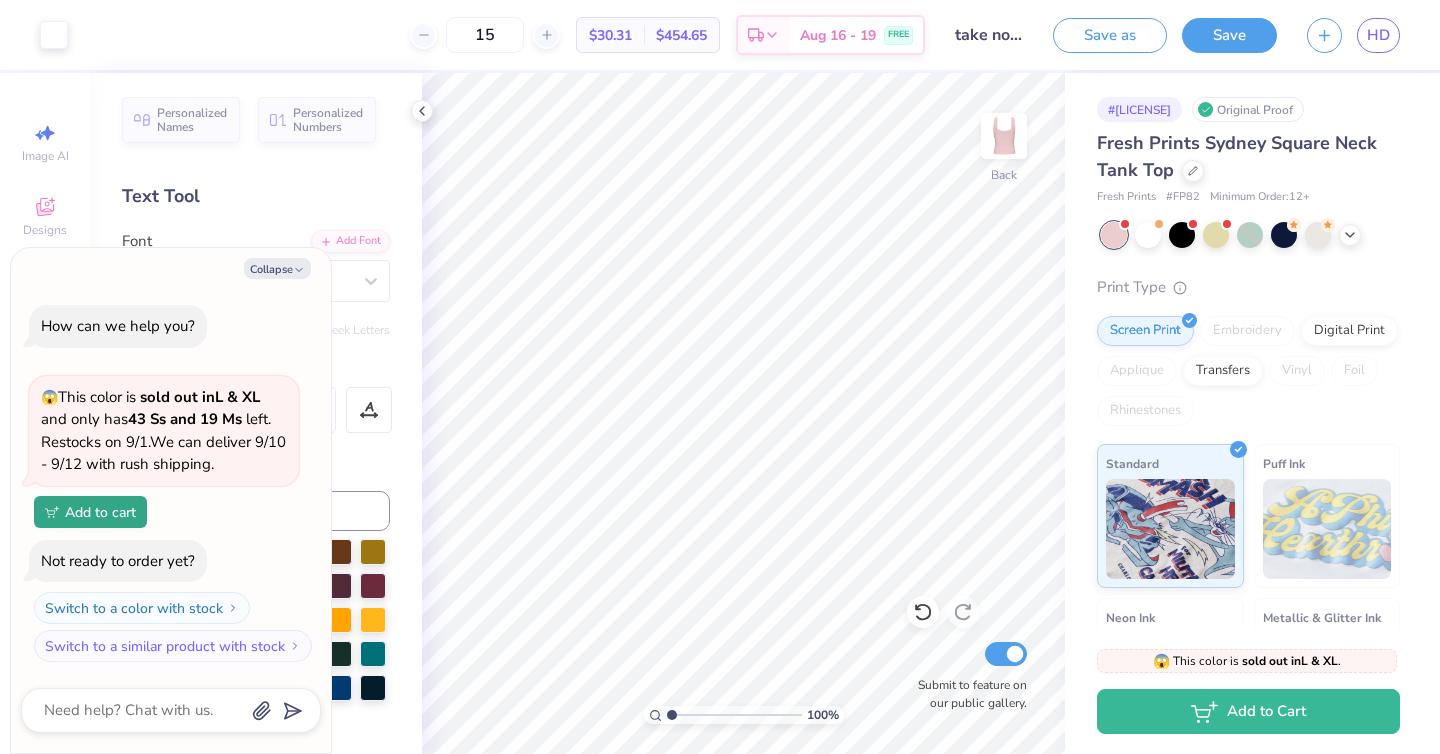 type on "x" 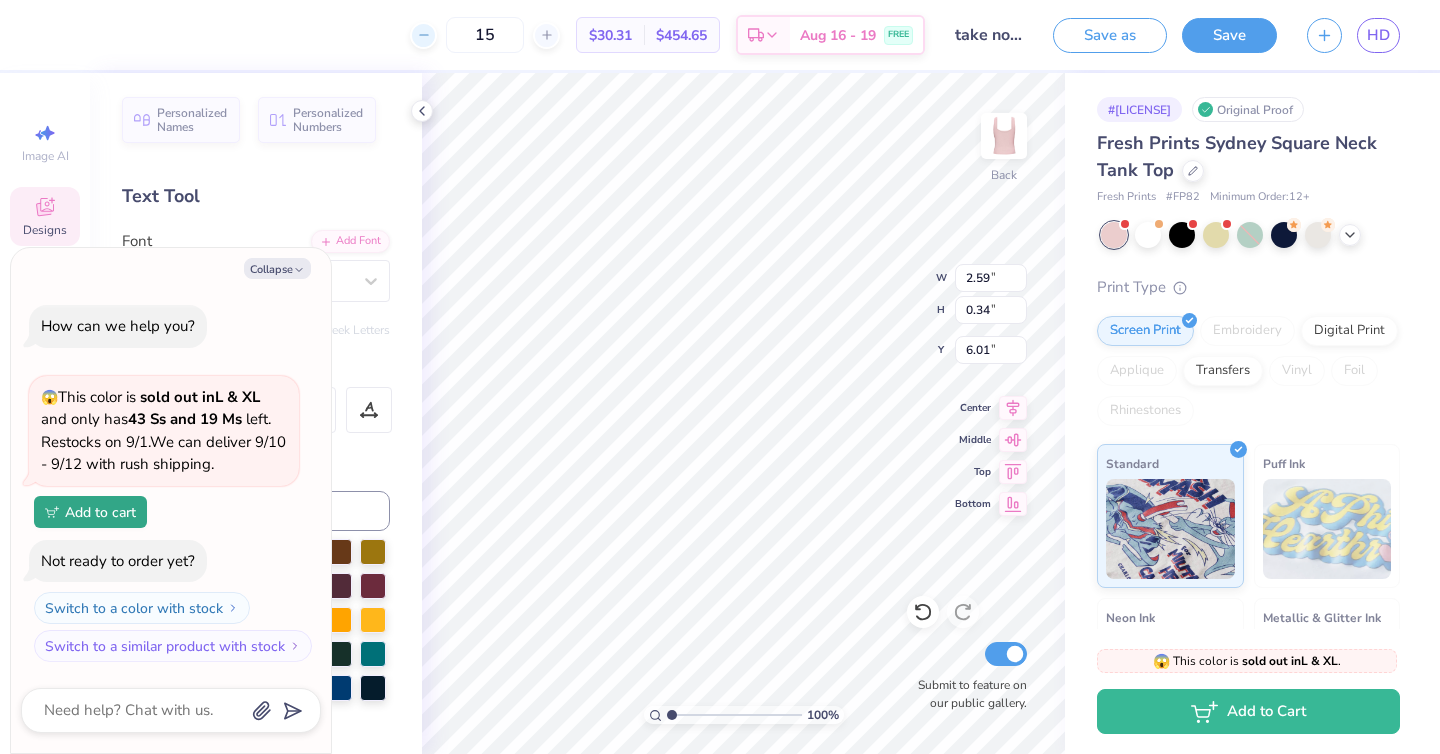 click 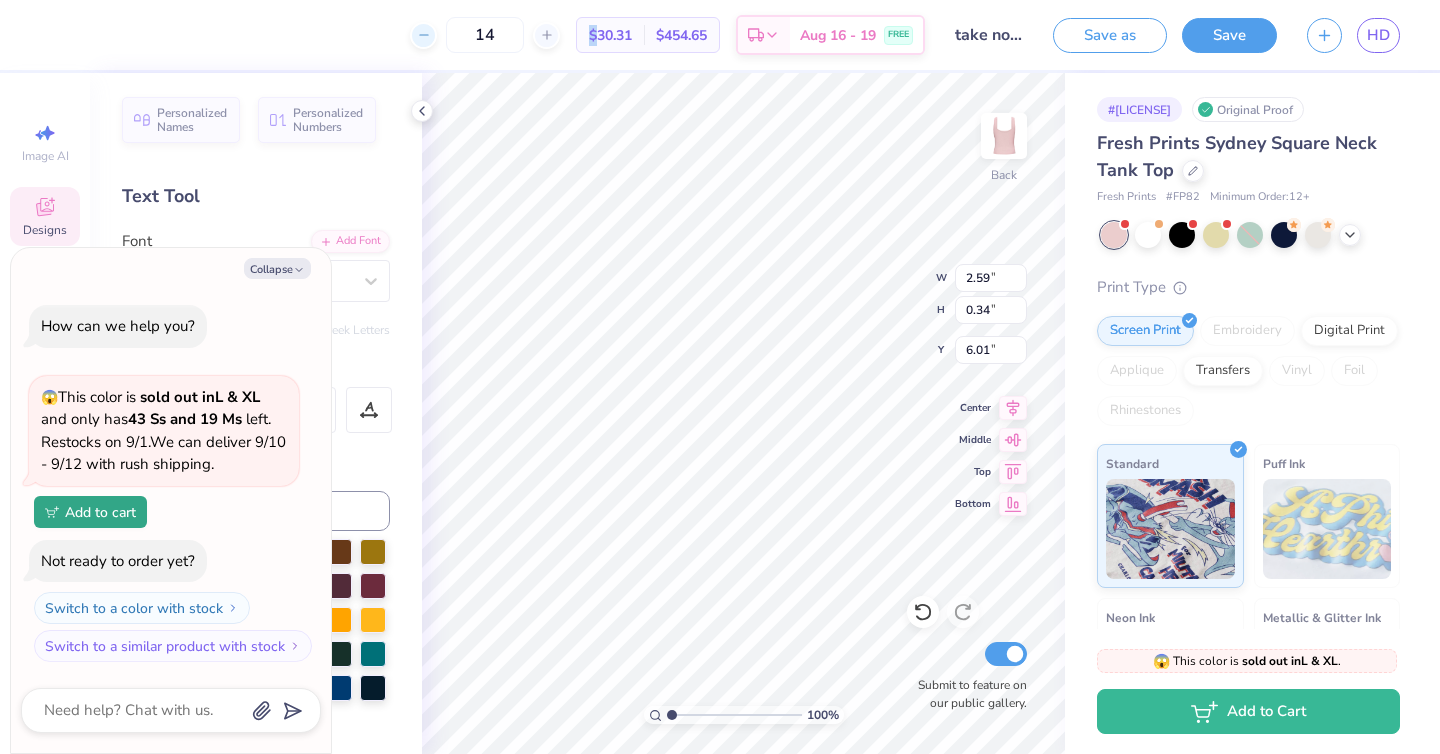 click 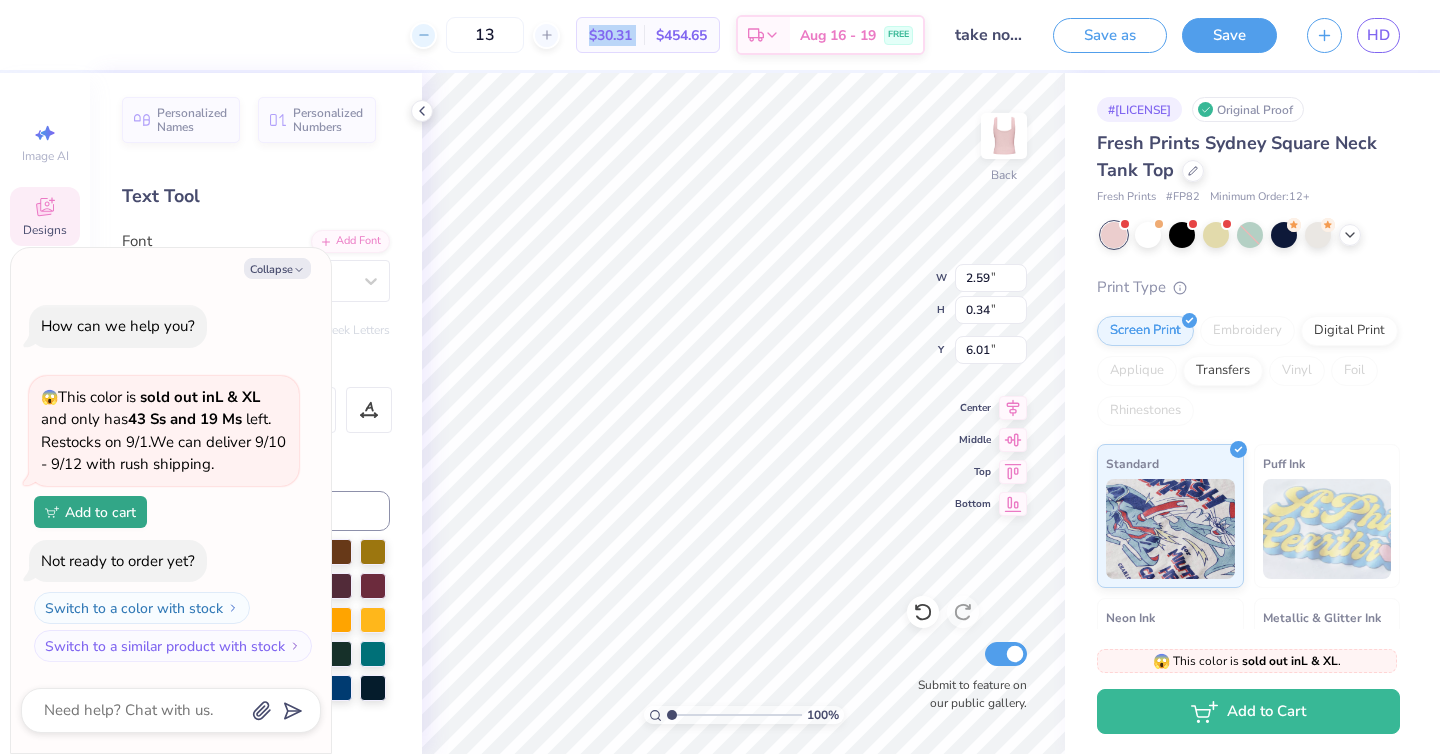click 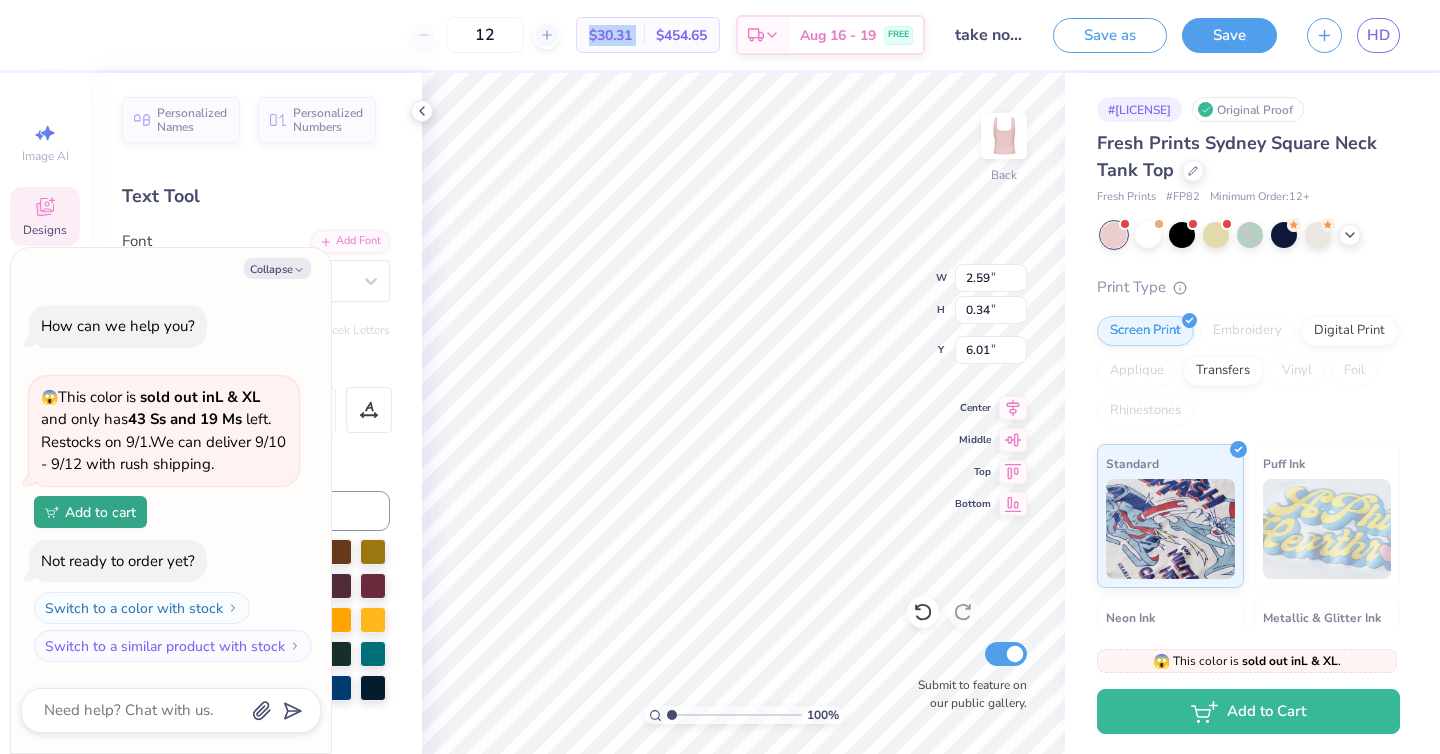 click on "12" at bounding box center (485, 35) 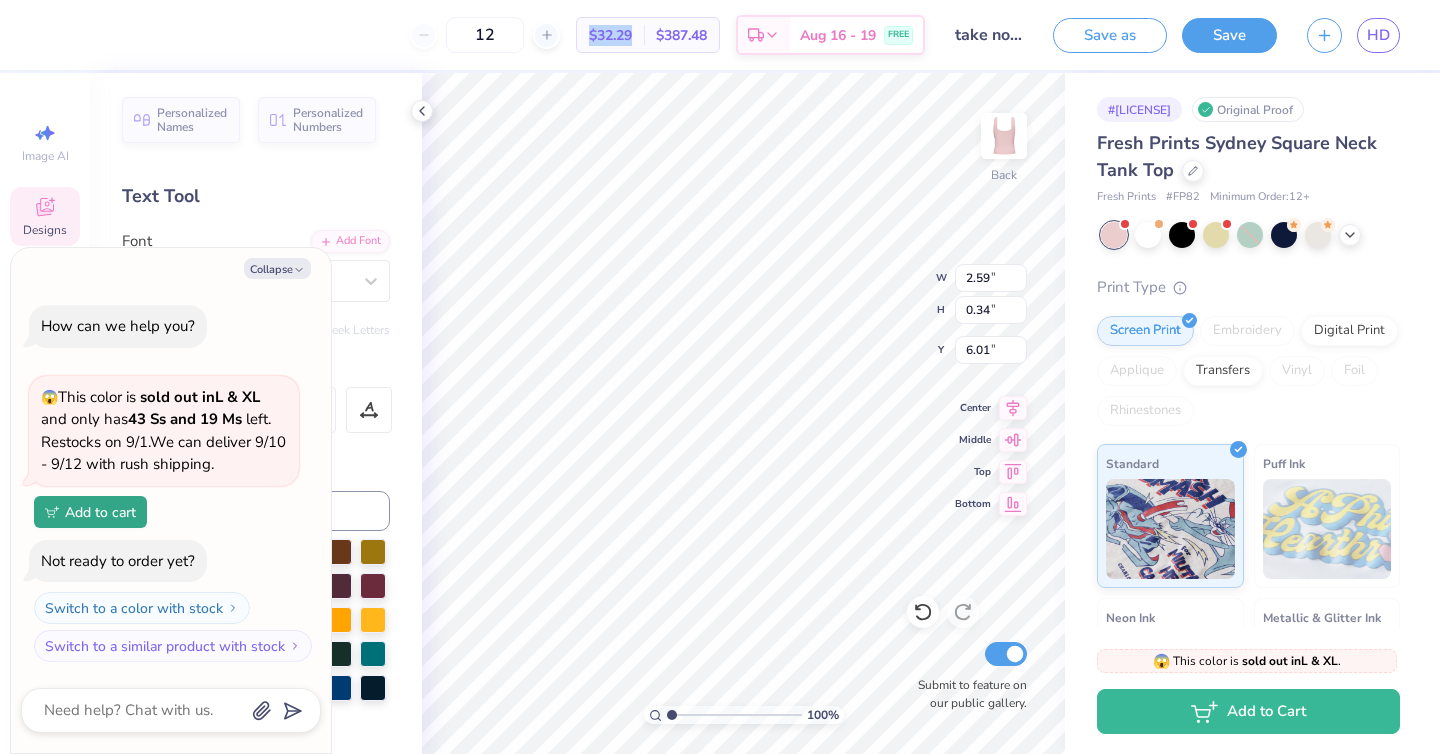 type on "x" 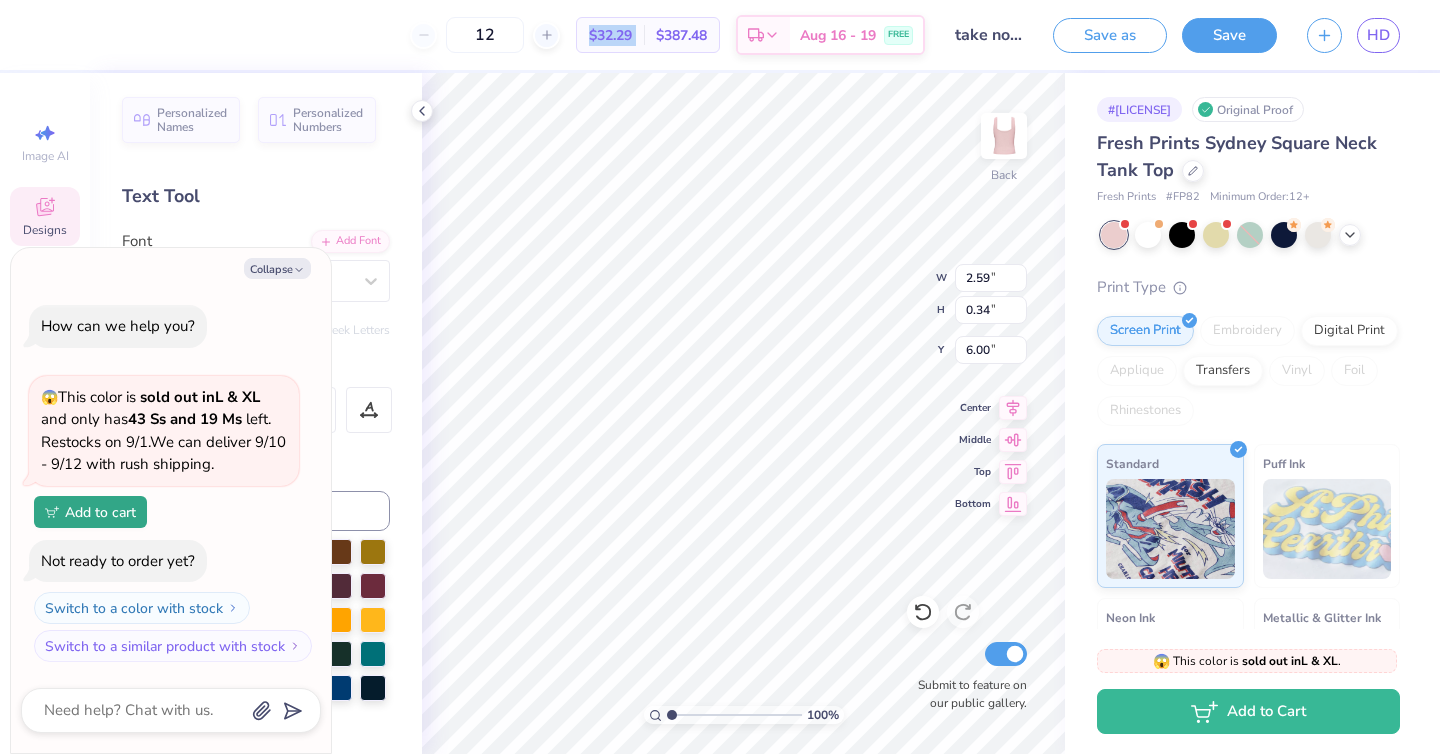 type on "x" 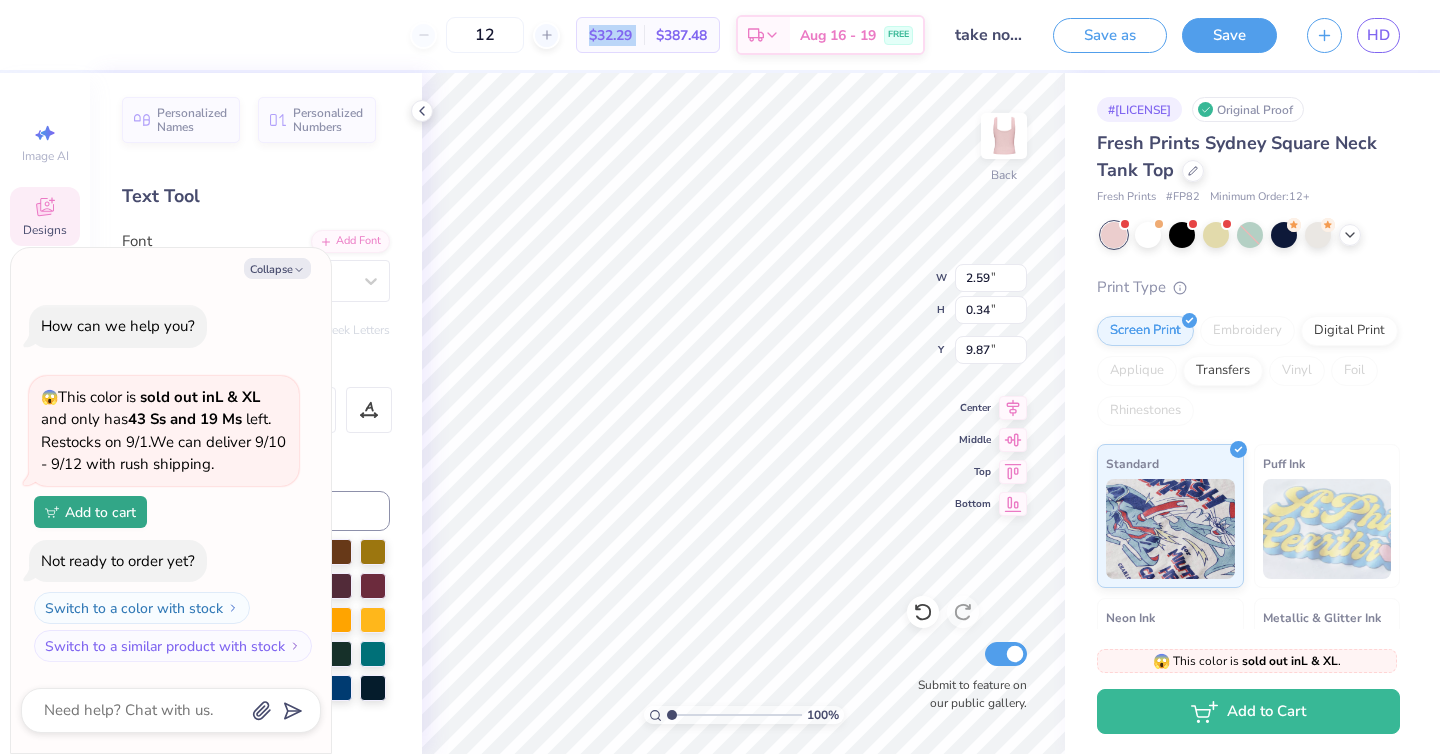 type on "x" 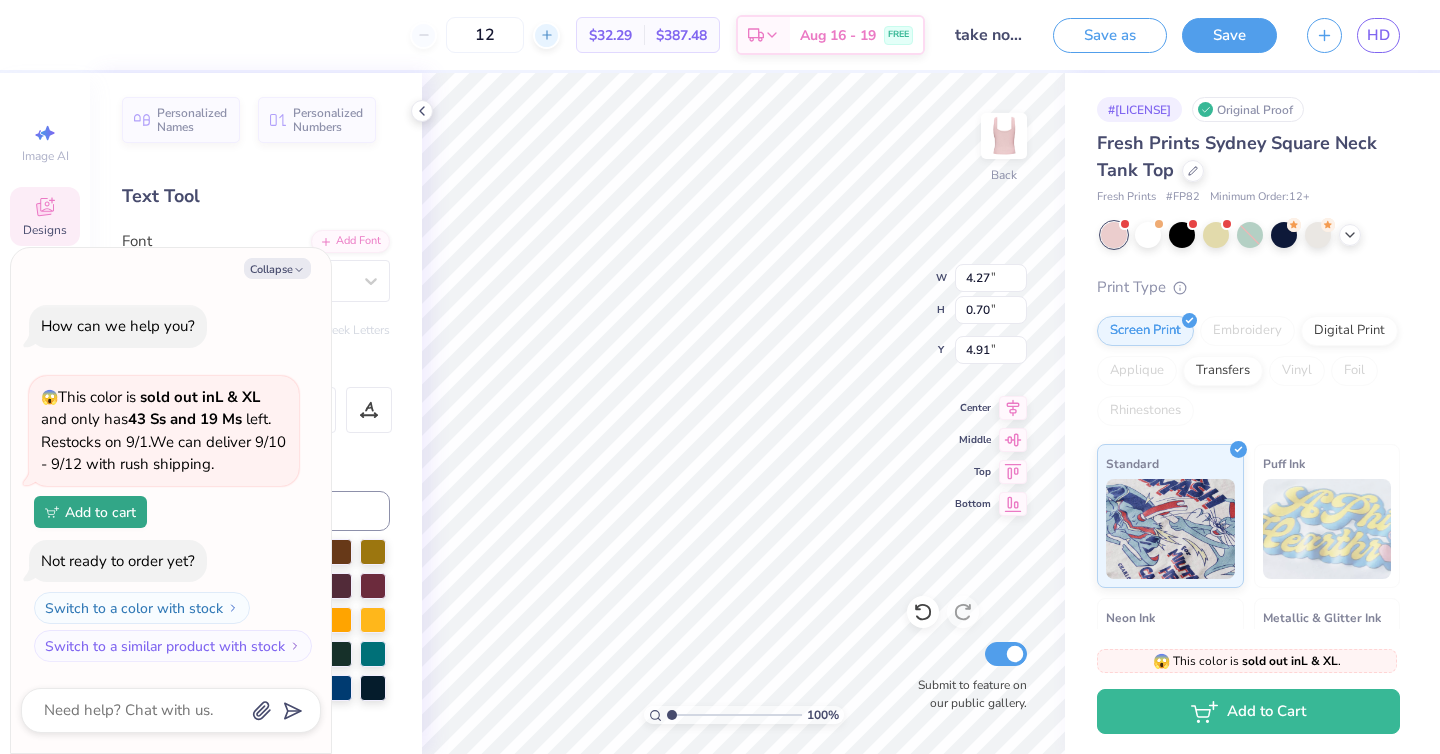 click 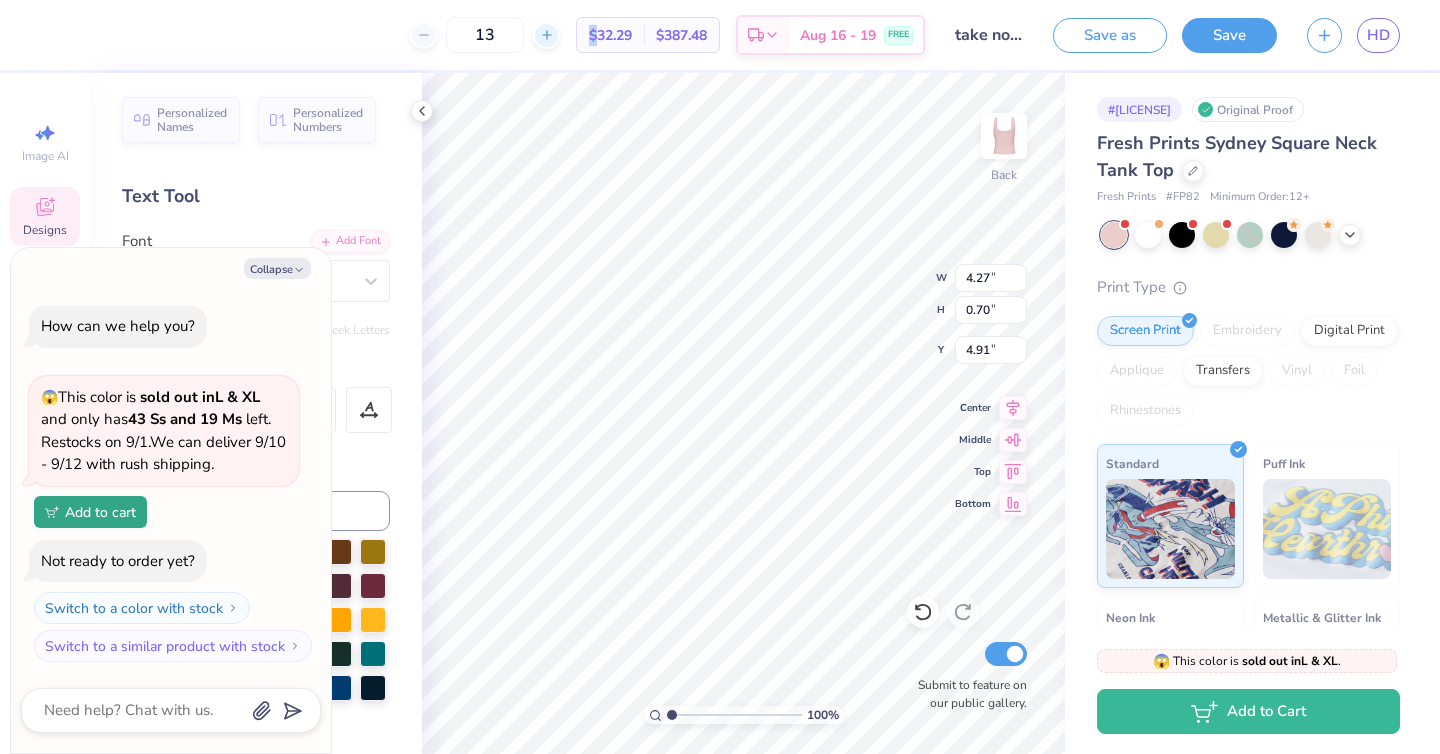 click 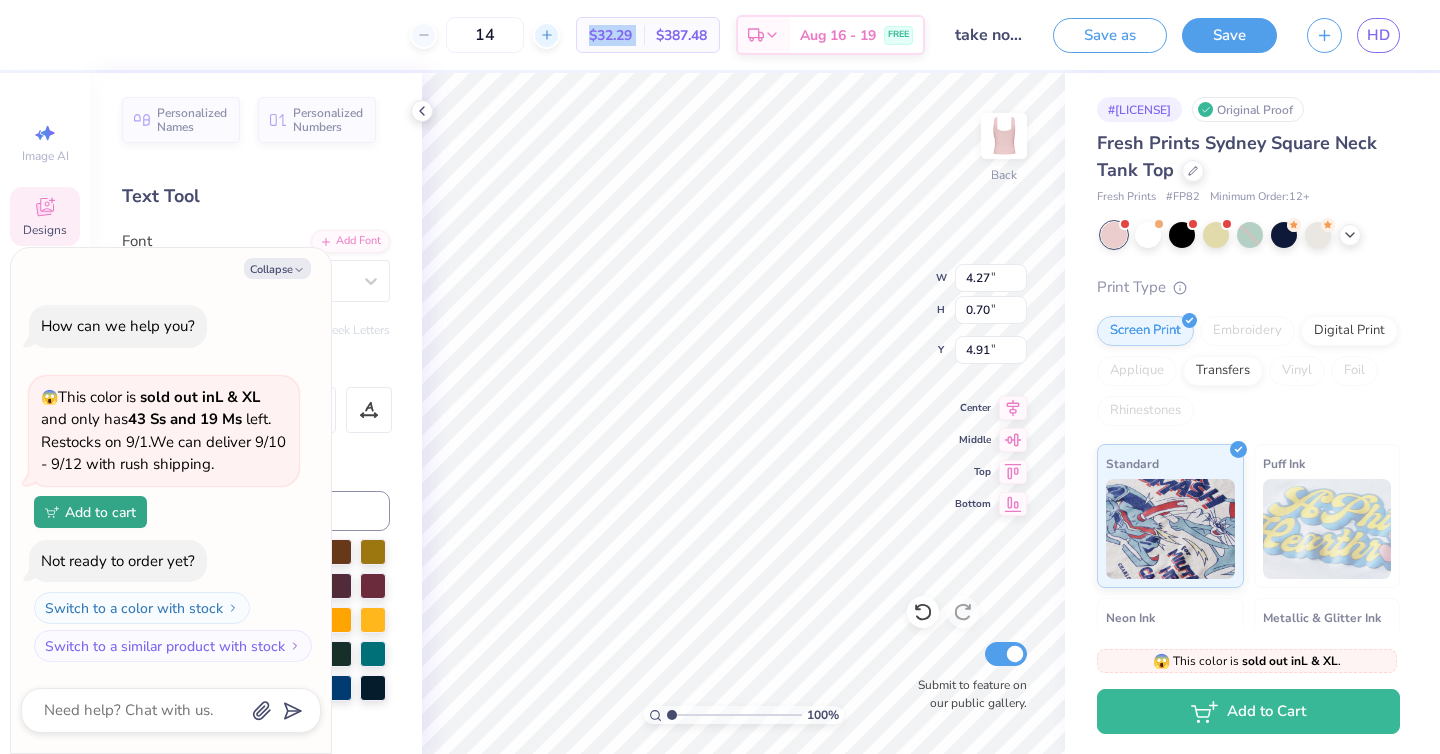 click 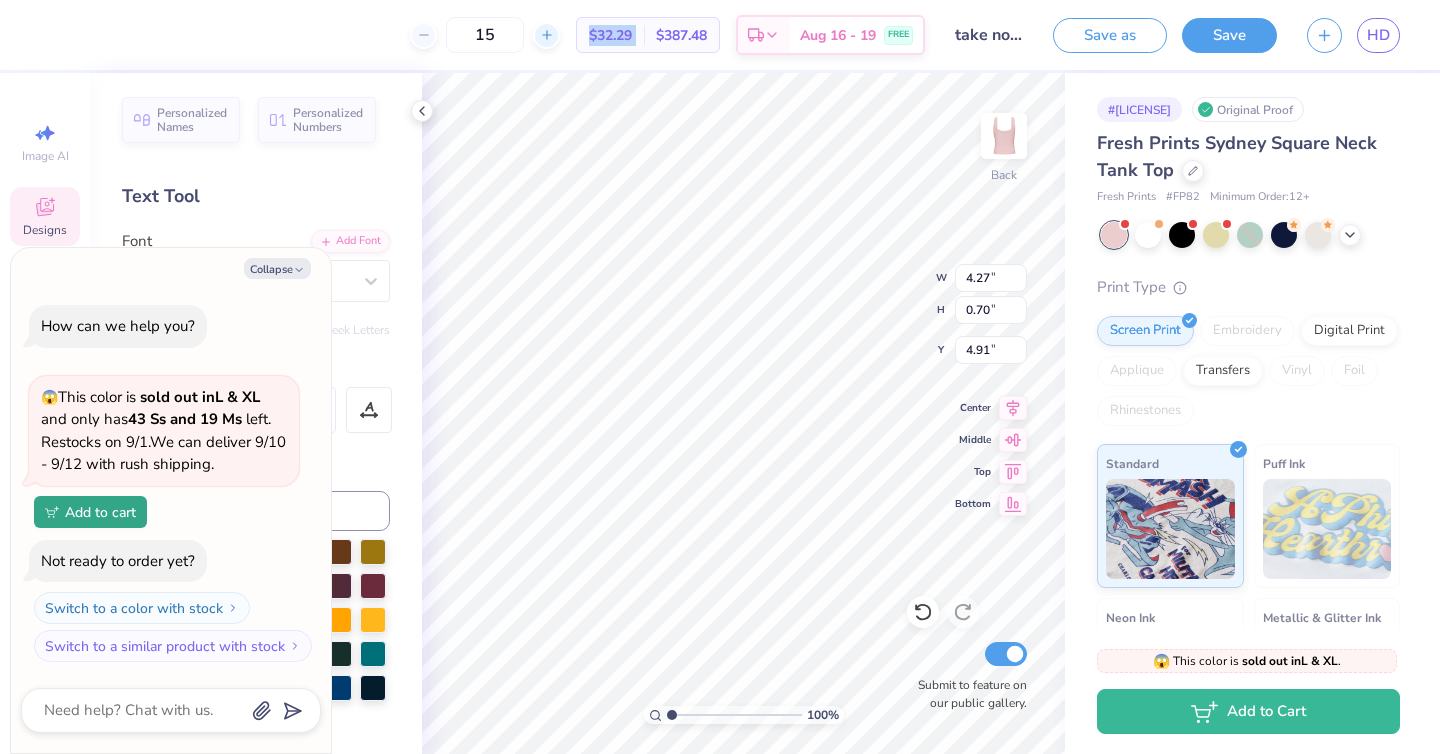 click 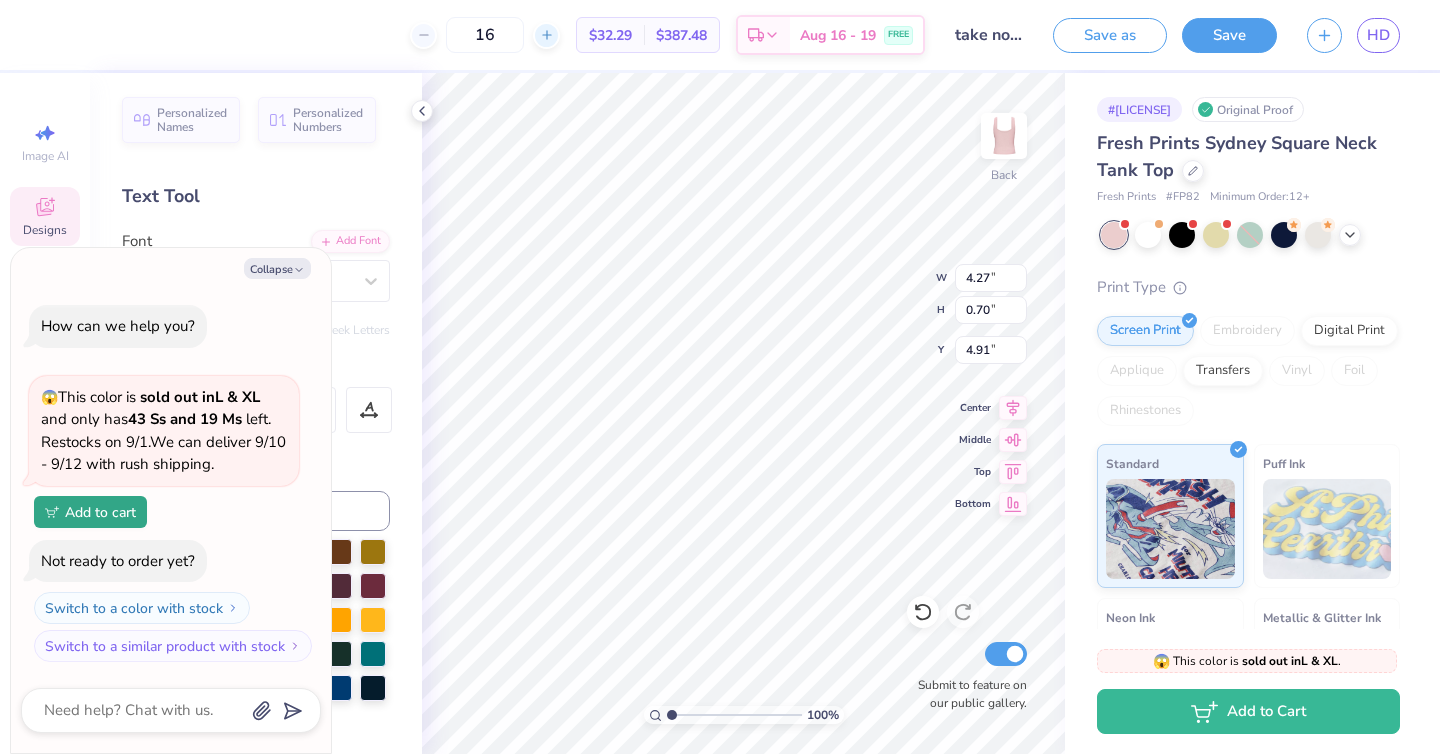 click on "16" at bounding box center [485, 35] 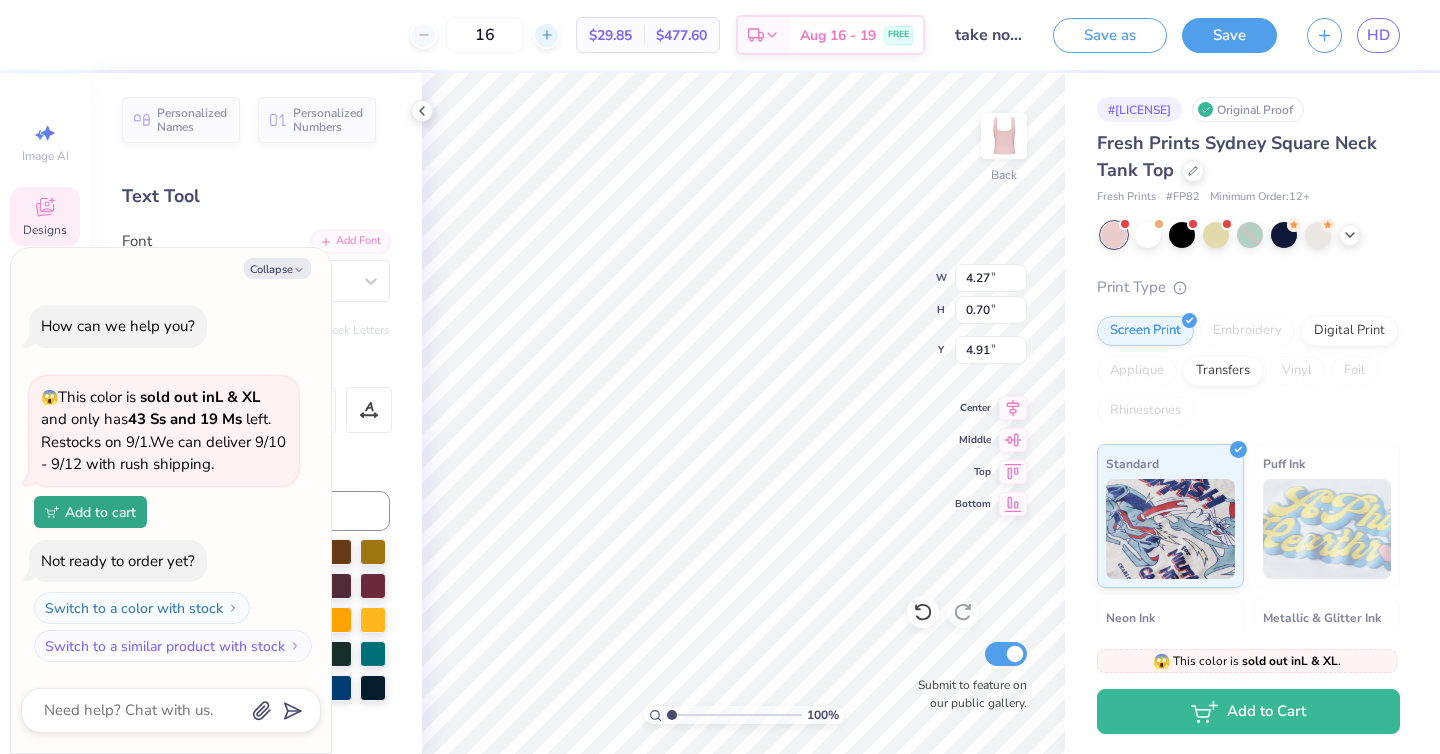 click 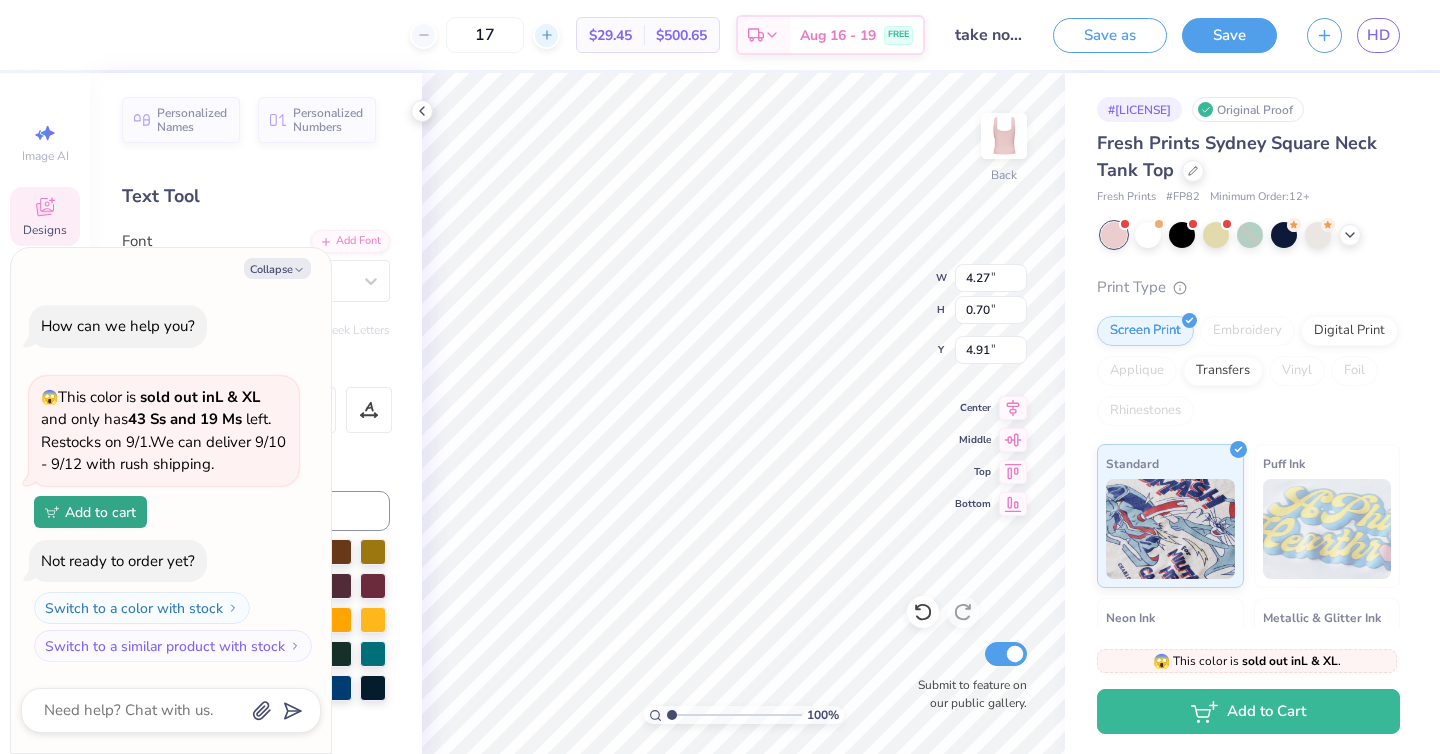 click 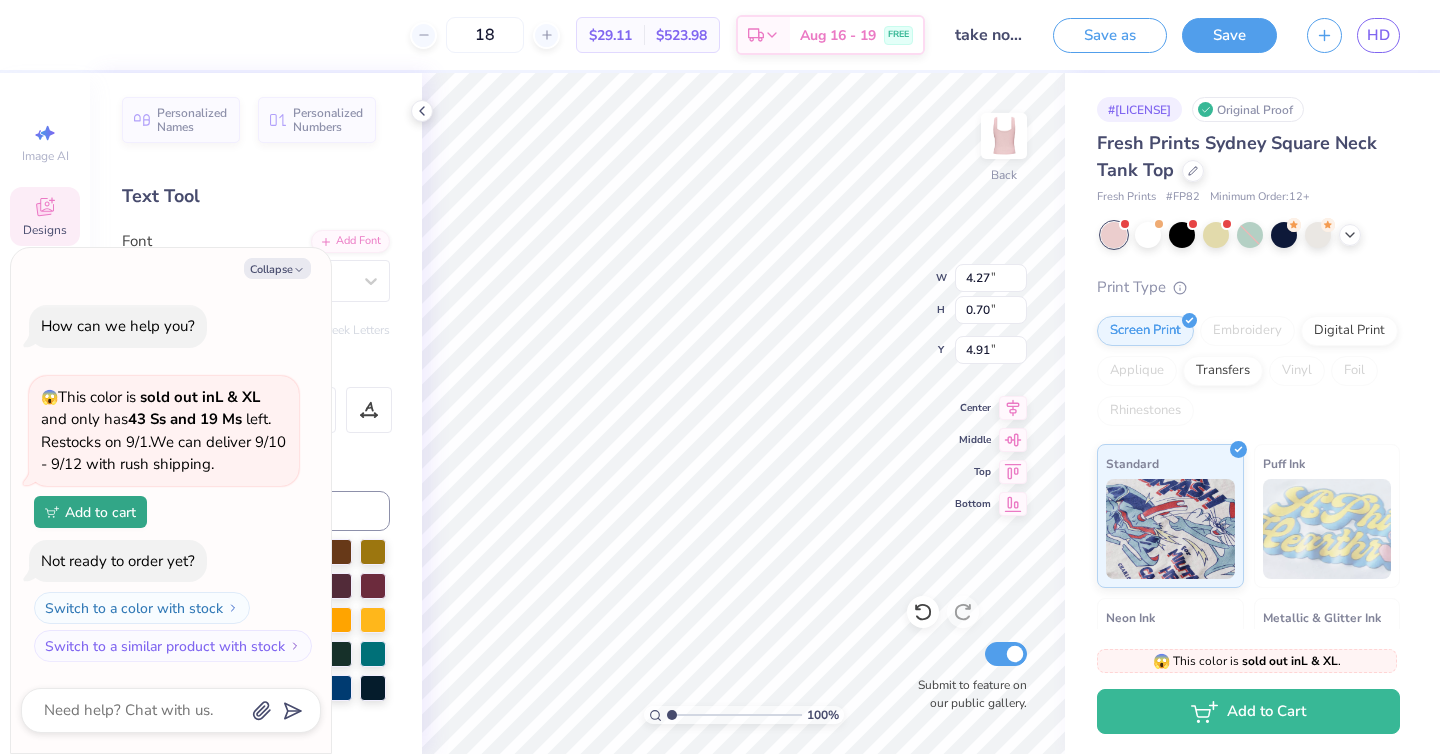 type on "x" 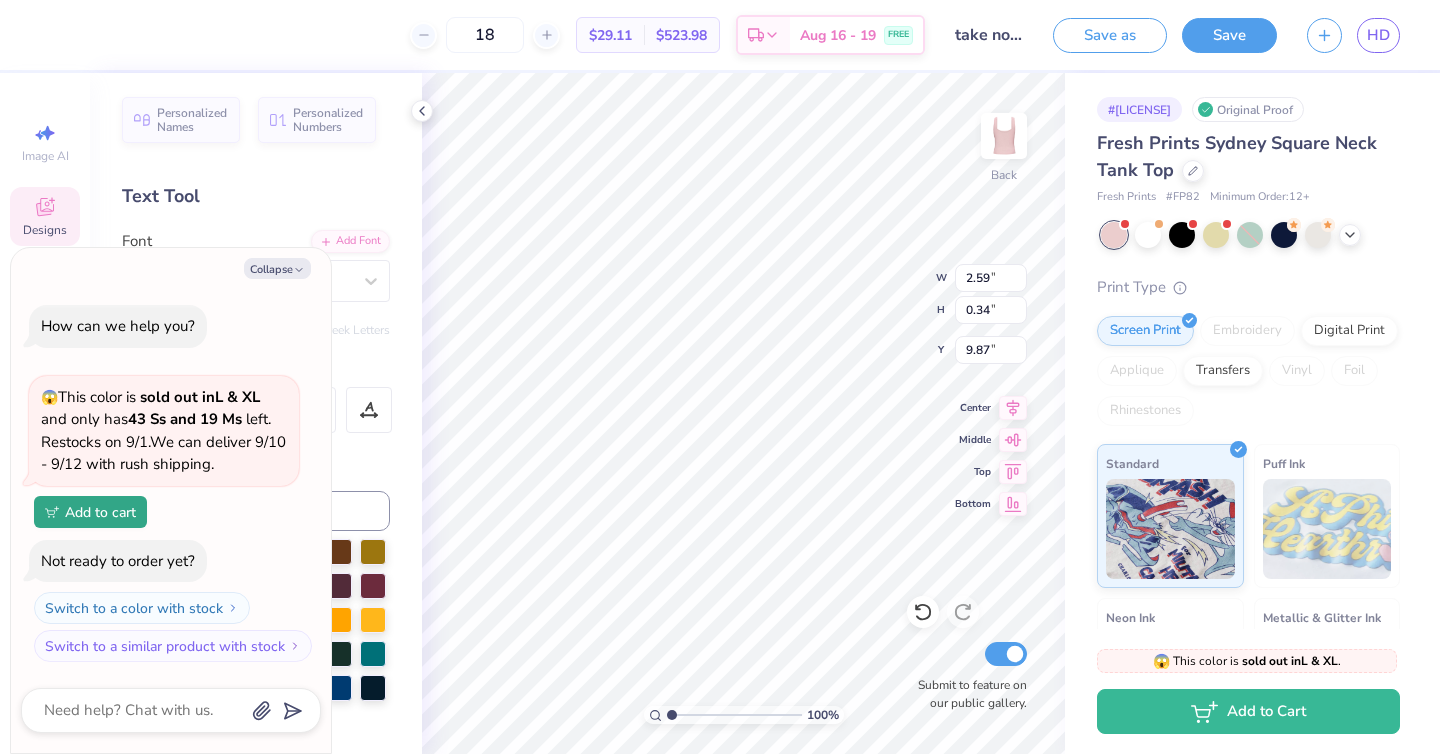 type on "x" 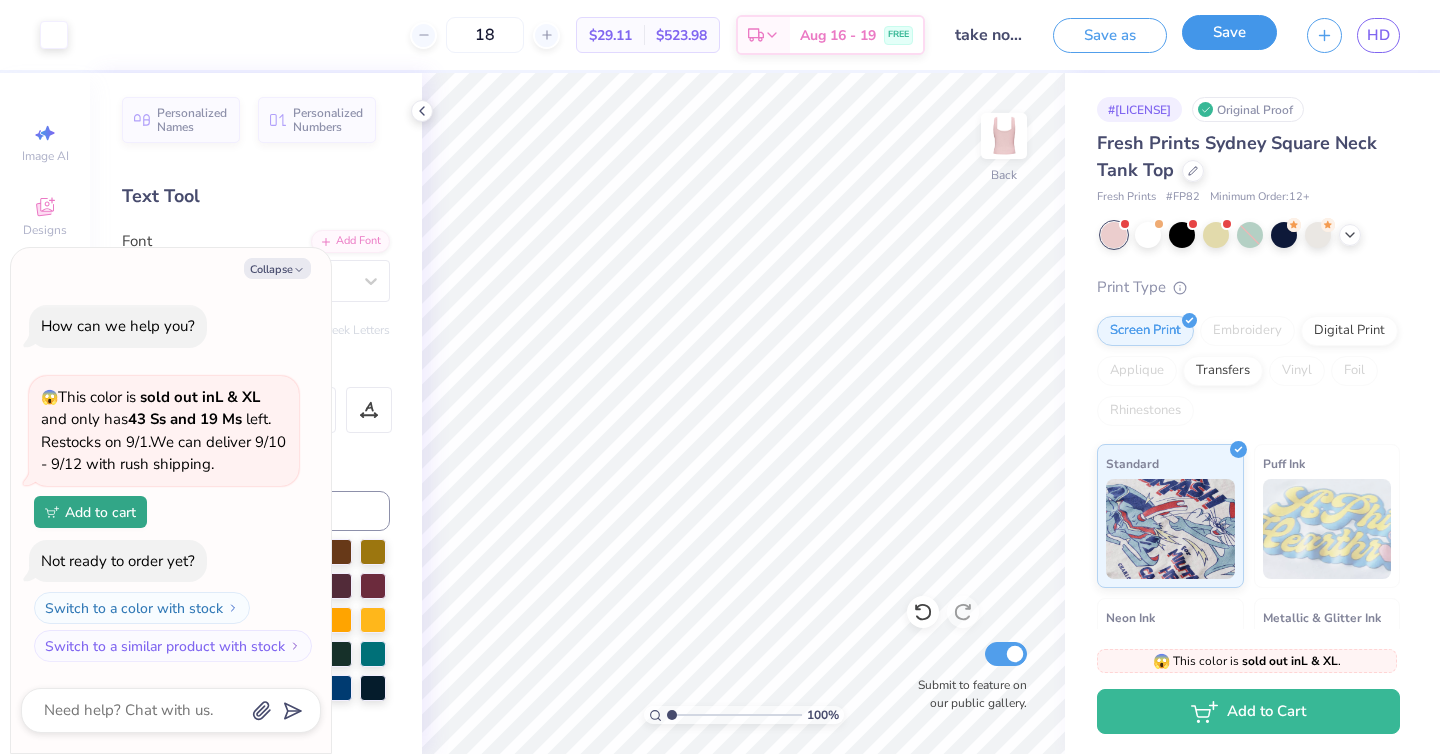 click on "Save" at bounding box center (1229, 32) 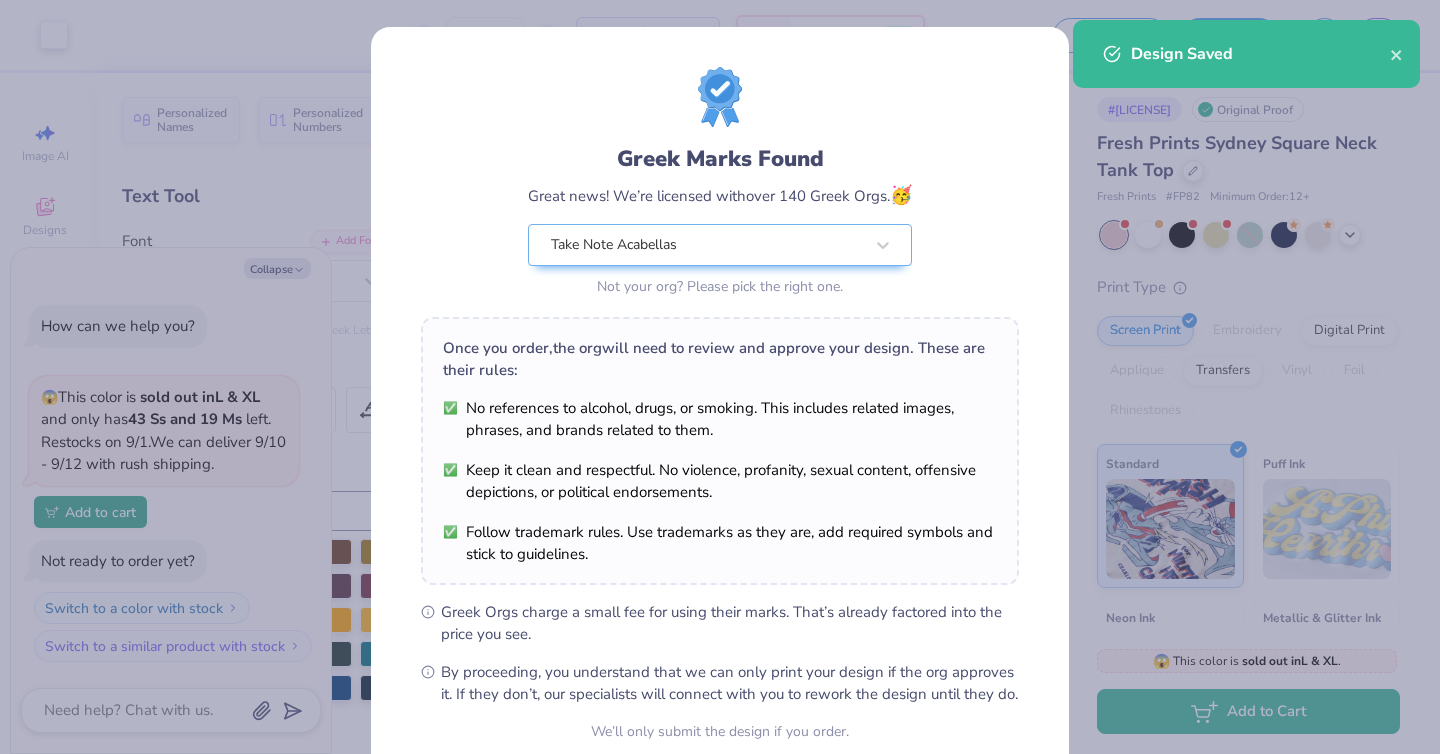 scroll, scrollTop: 182, scrollLeft: 0, axis: vertical 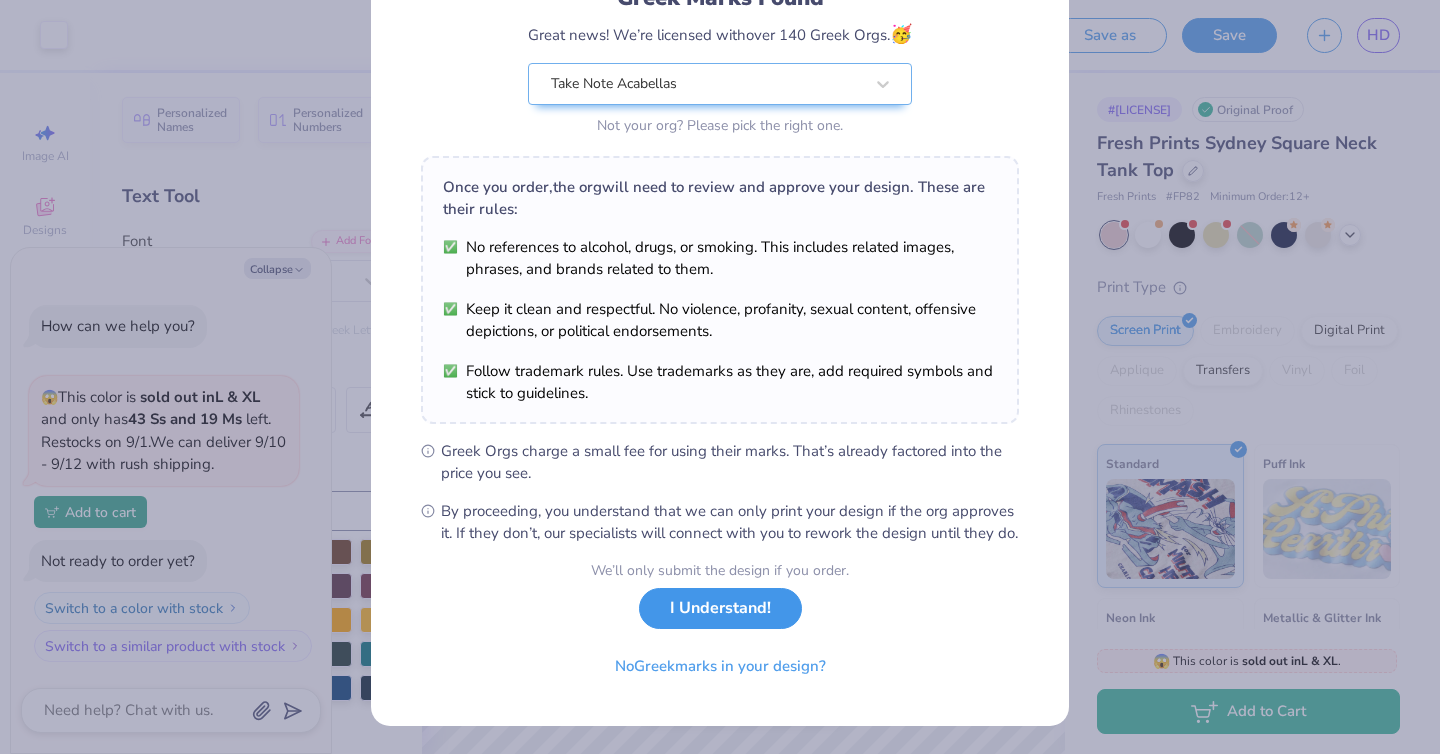 click on "I Understand!" at bounding box center (720, 608) 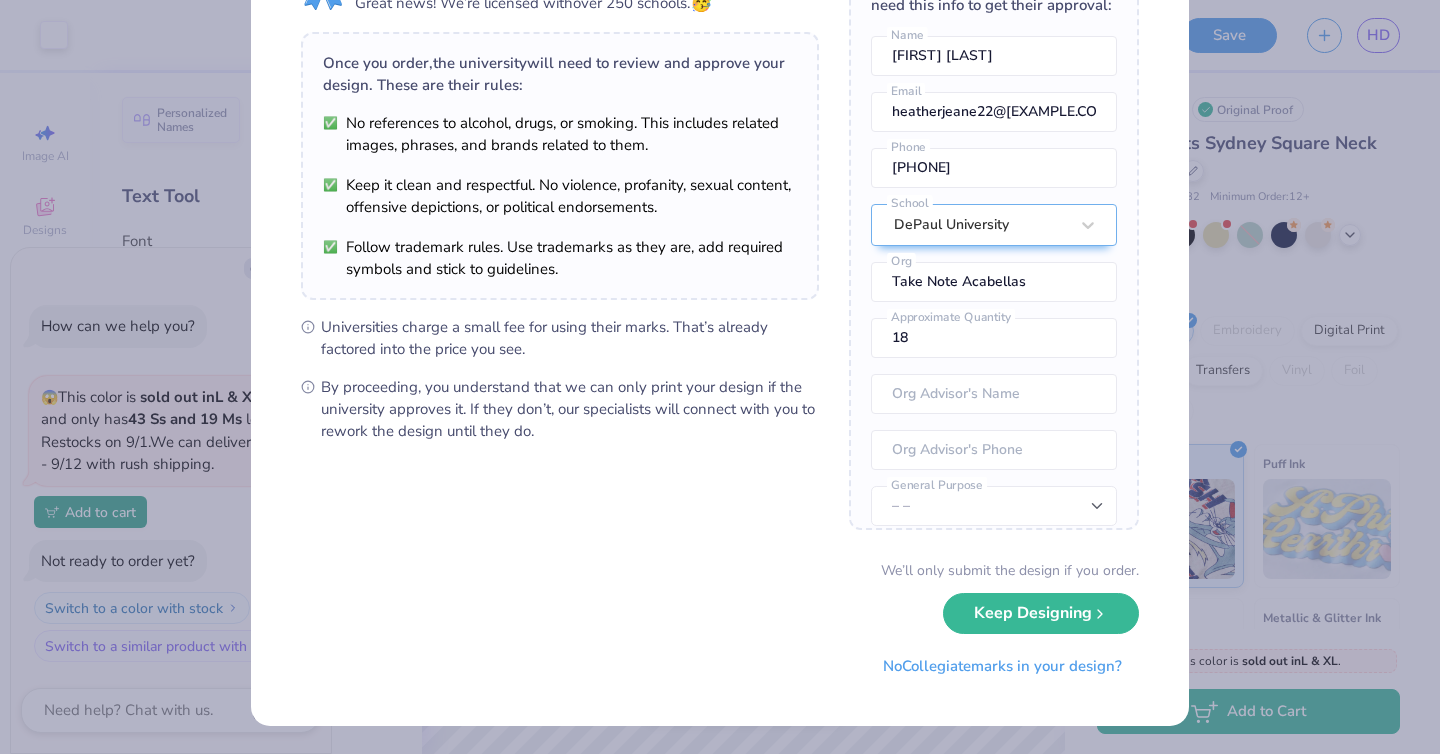 scroll, scrollTop: 0, scrollLeft: 0, axis: both 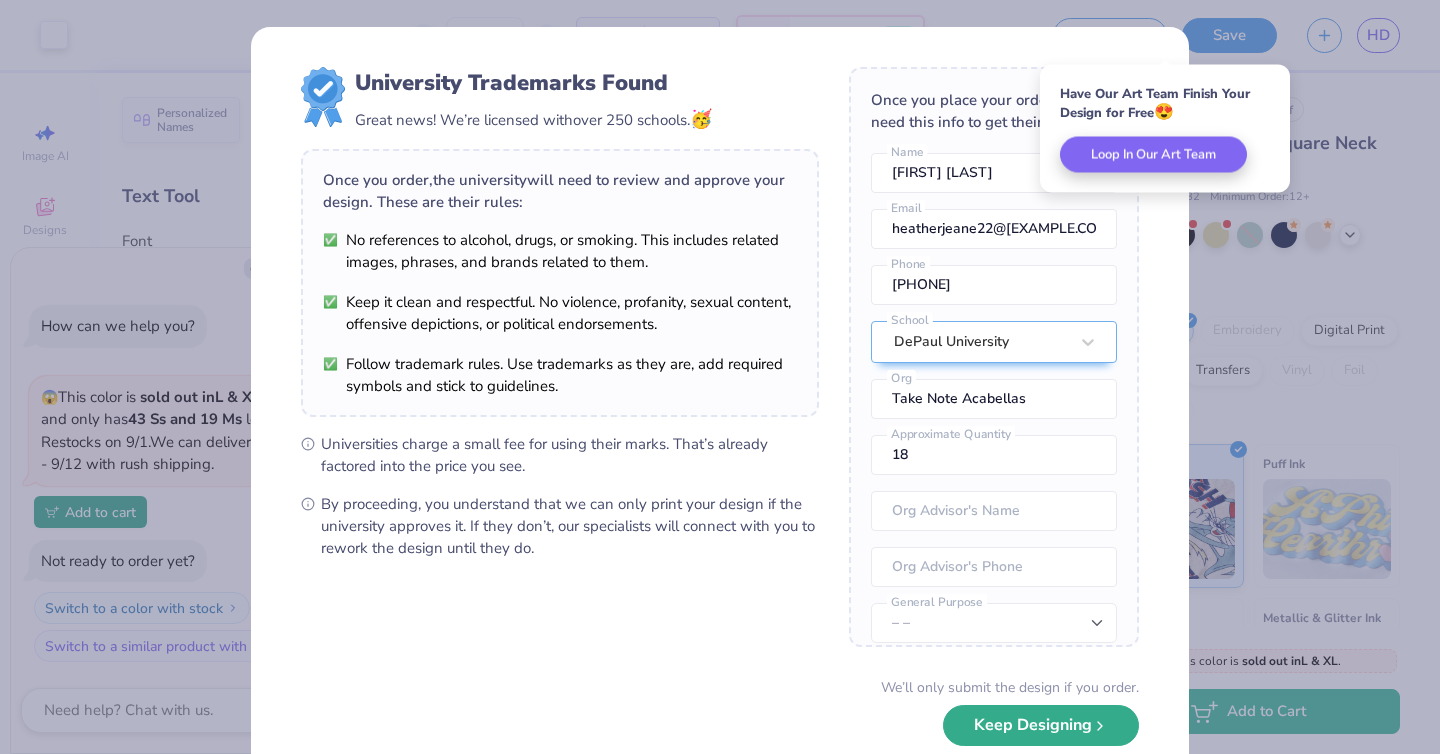 click on "Keep Designing" at bounding box center [1041, 725] 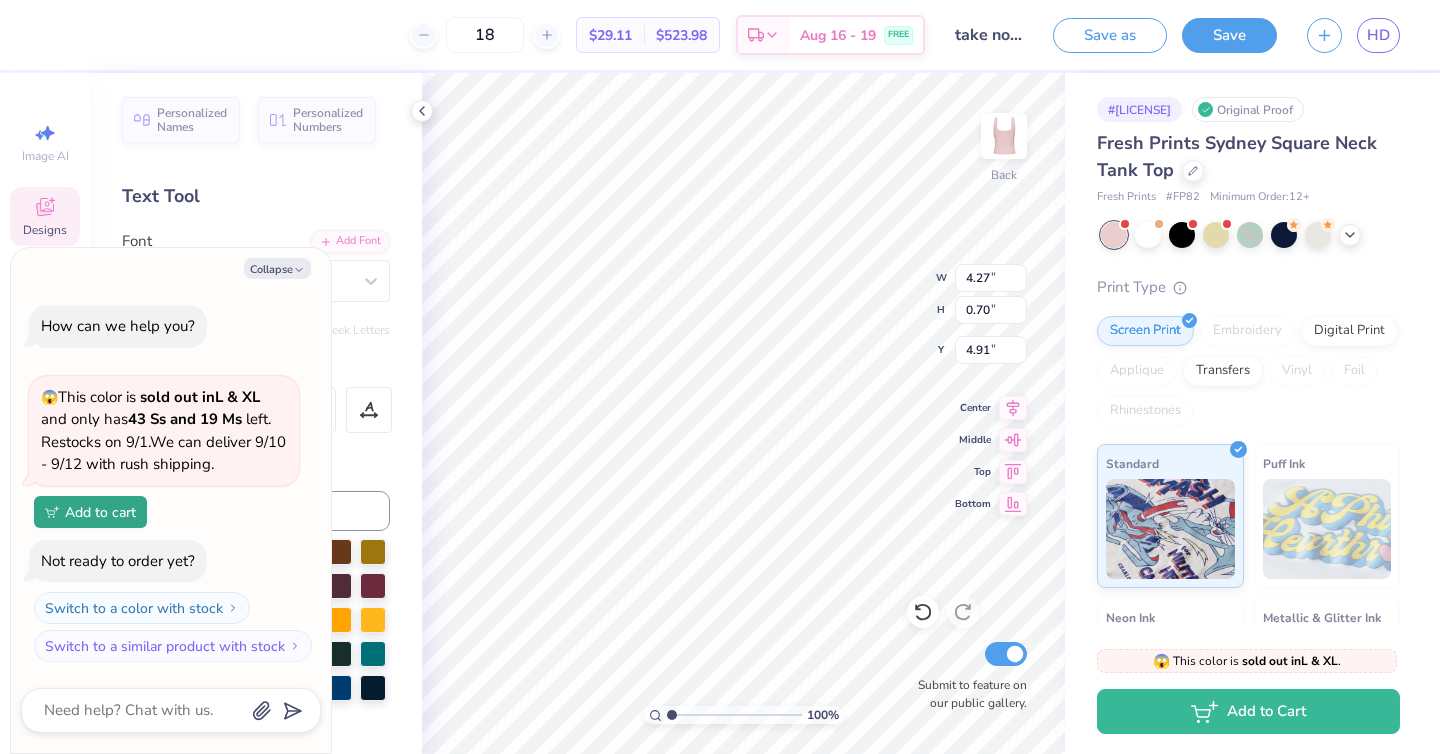 type on "x" 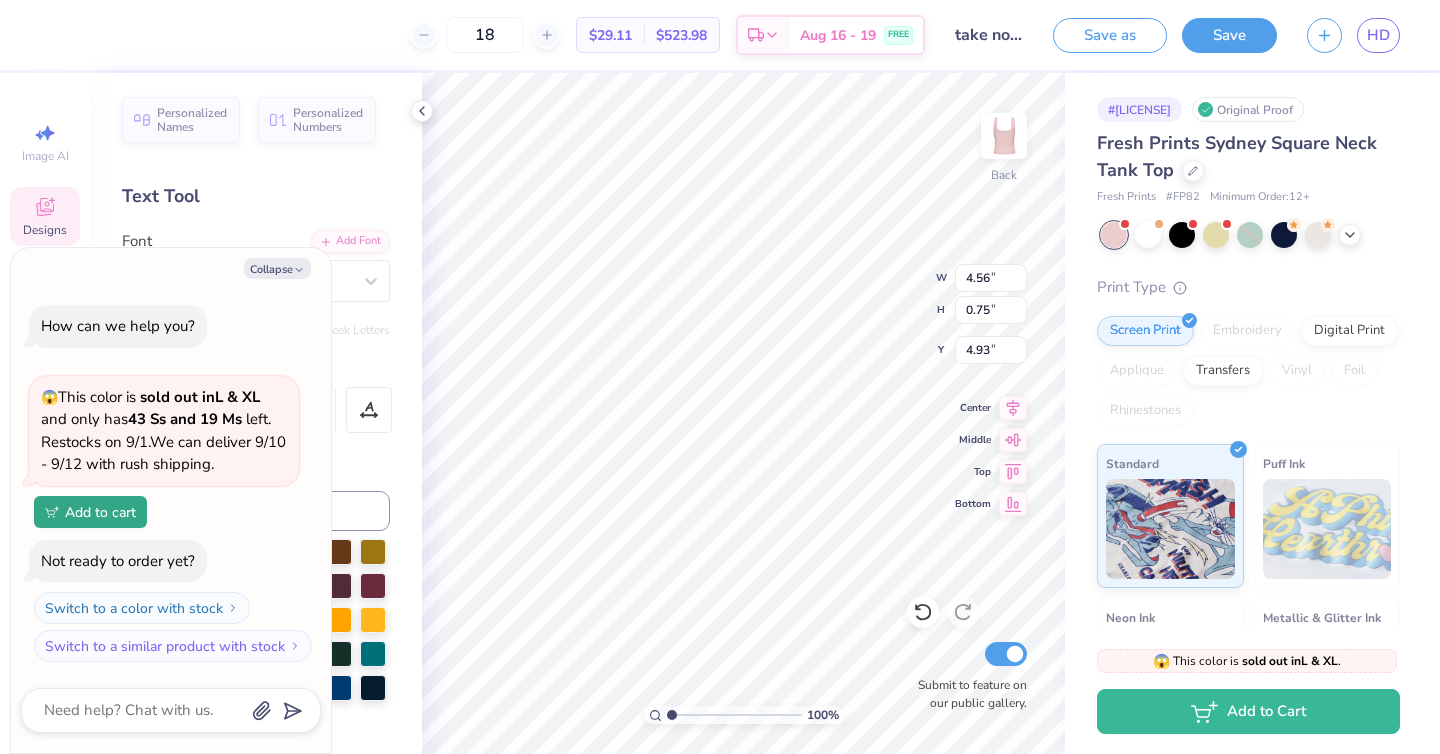 type on "x" 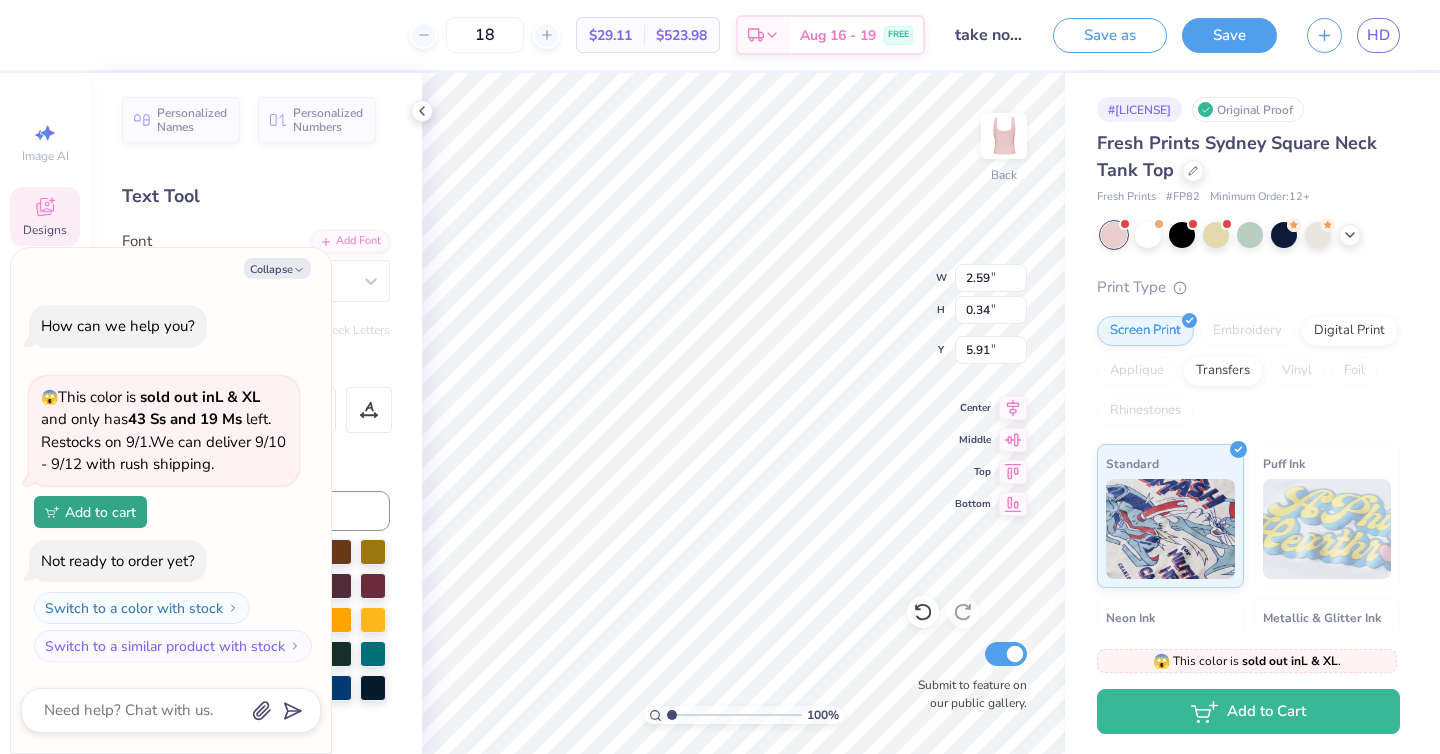 type on "x" 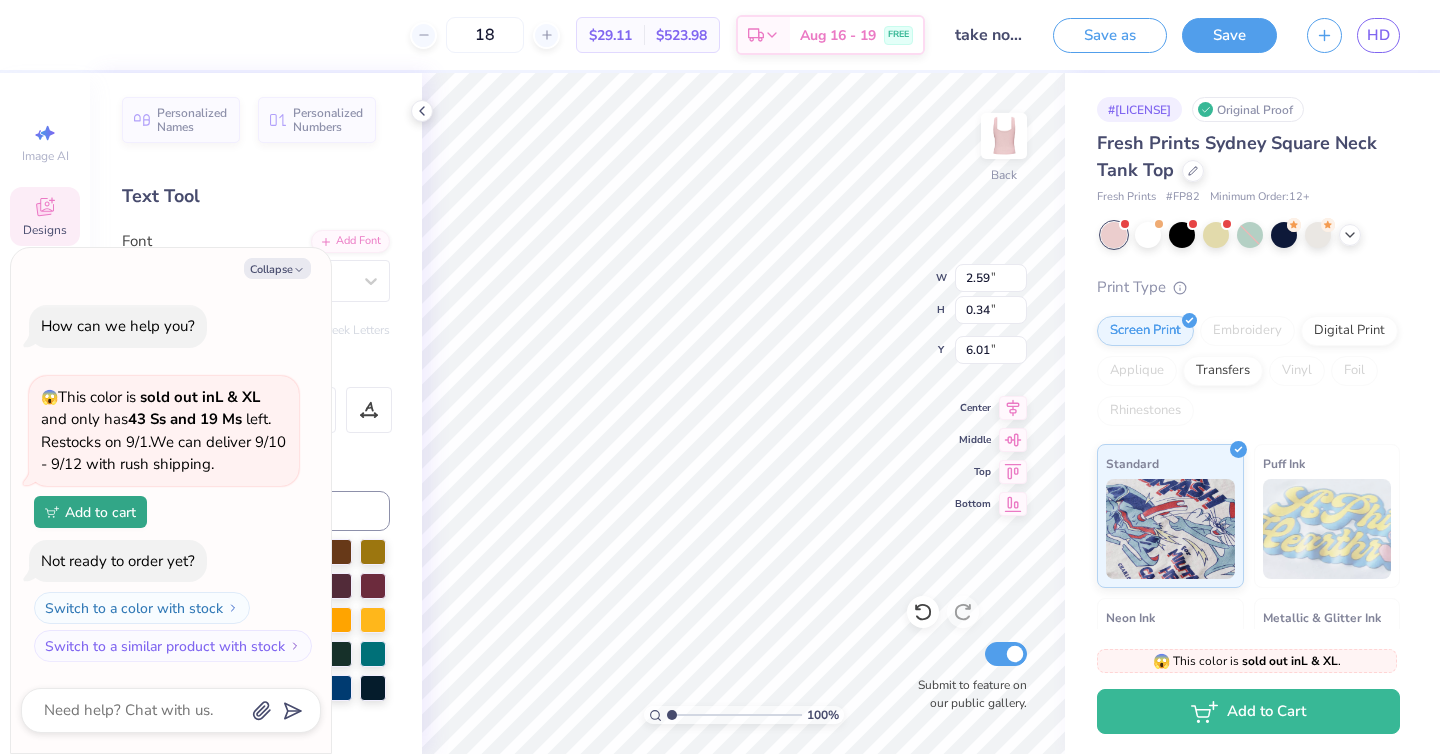 type on "x" 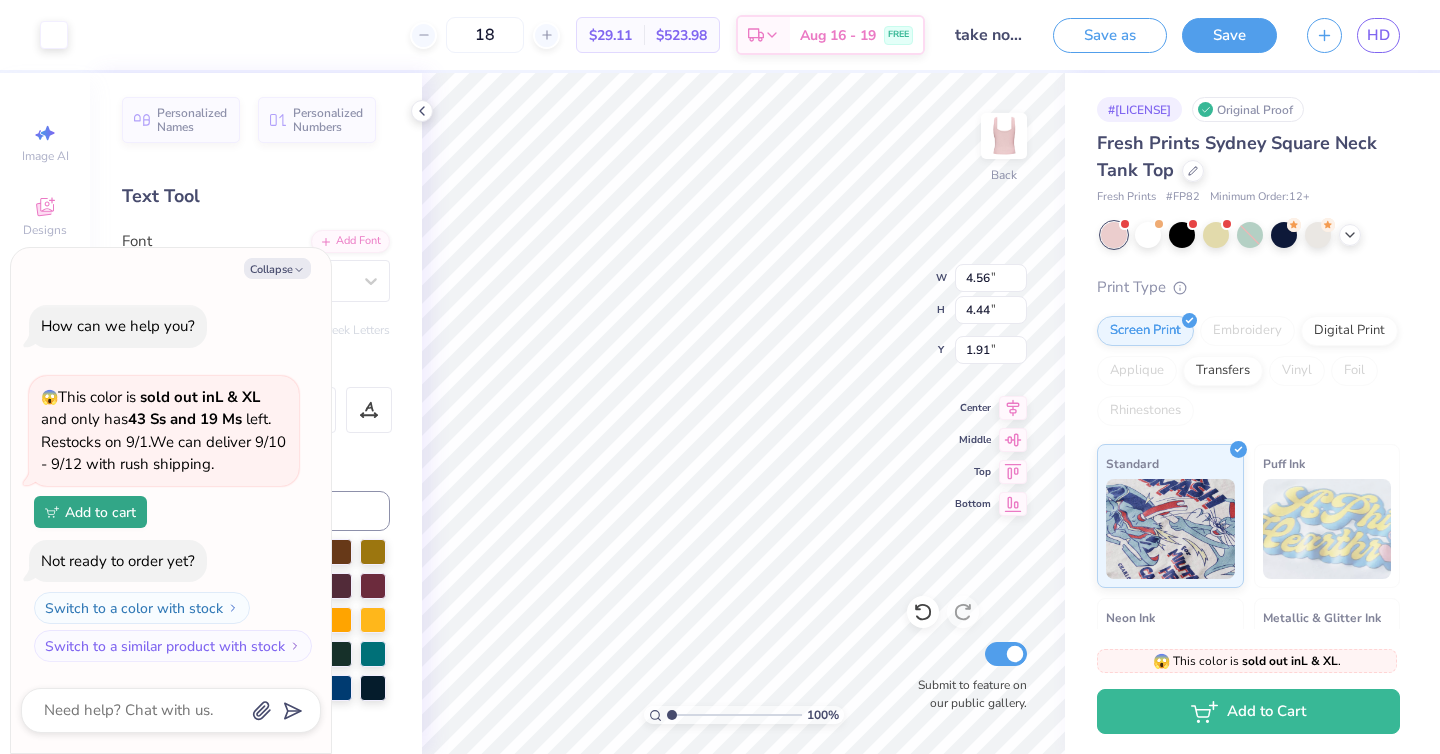 type on "x" 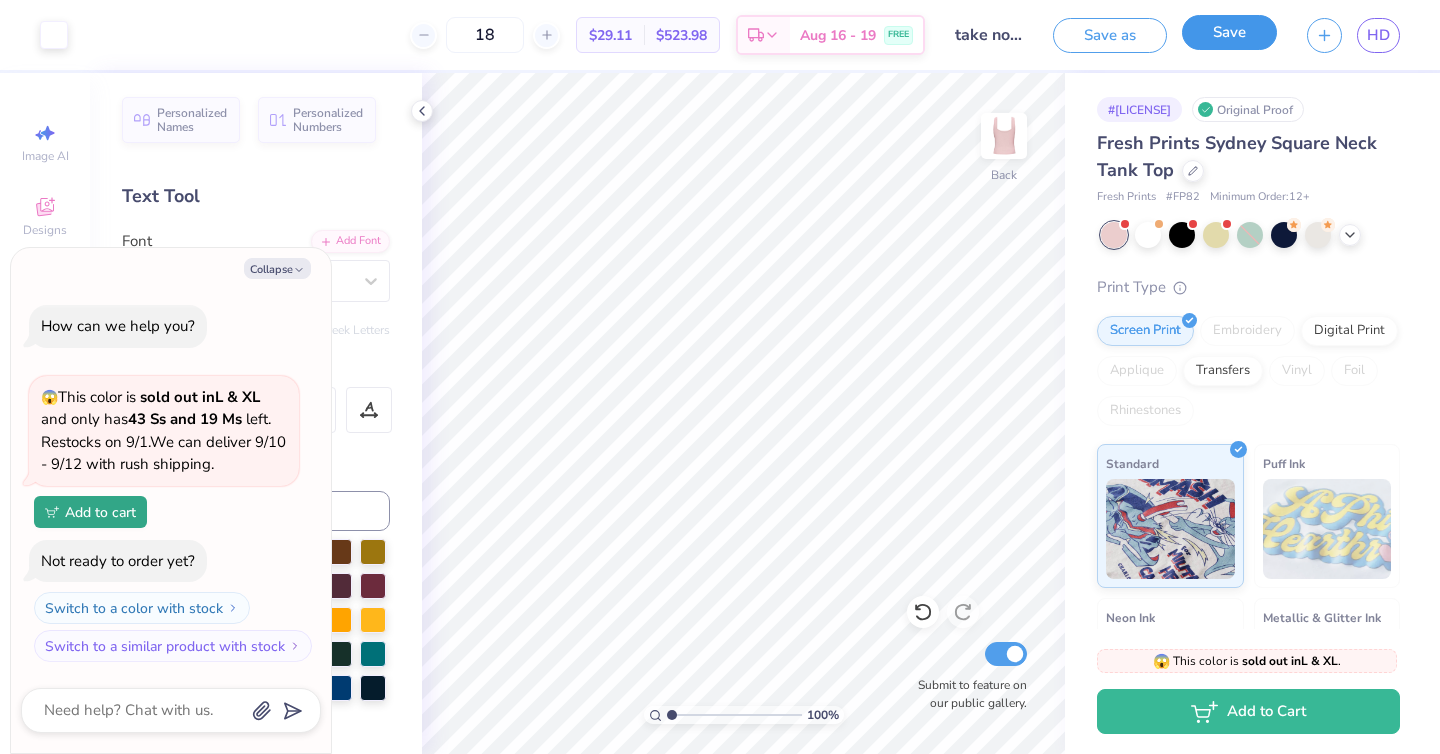 click on "Save" at bounding box center (1229, 32) 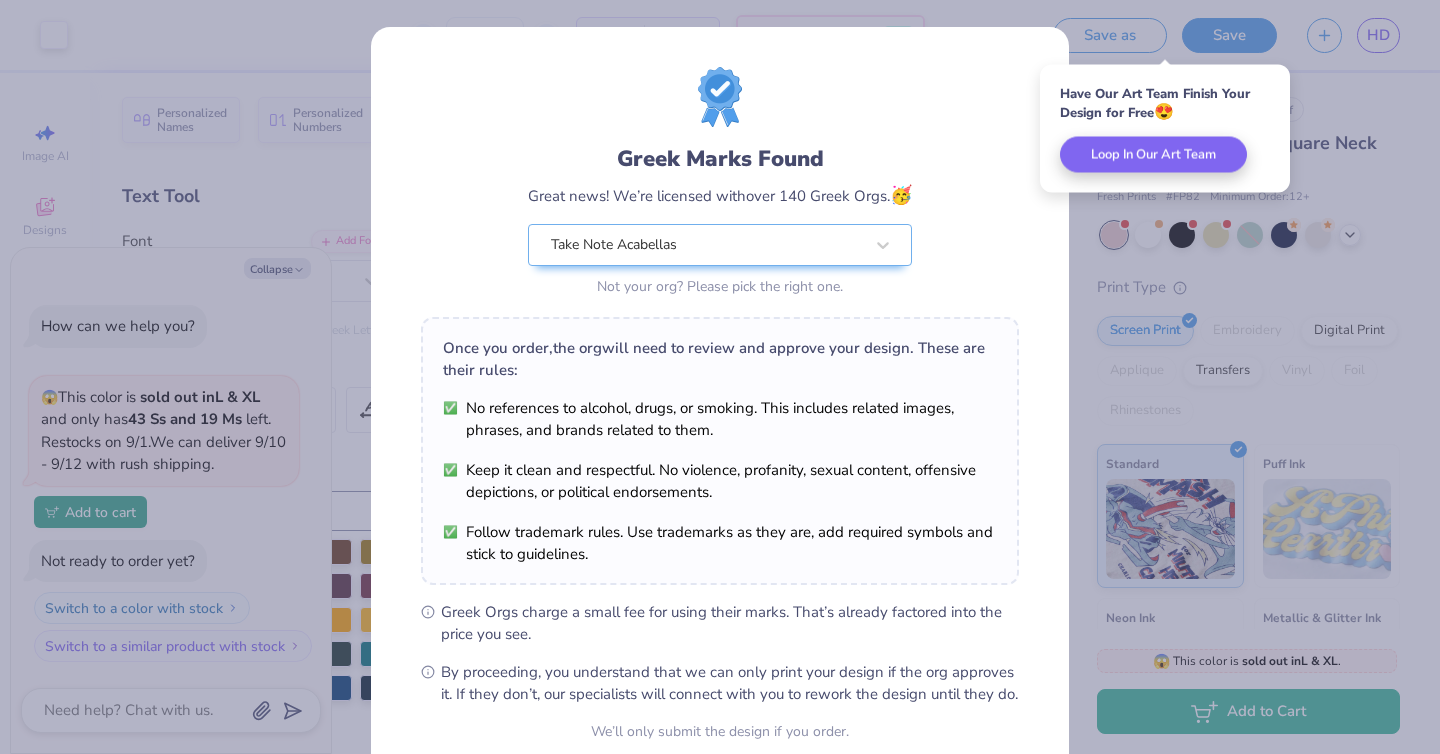 scroll, scrollTop: 182, scrollLeft: 0, axis: vertical 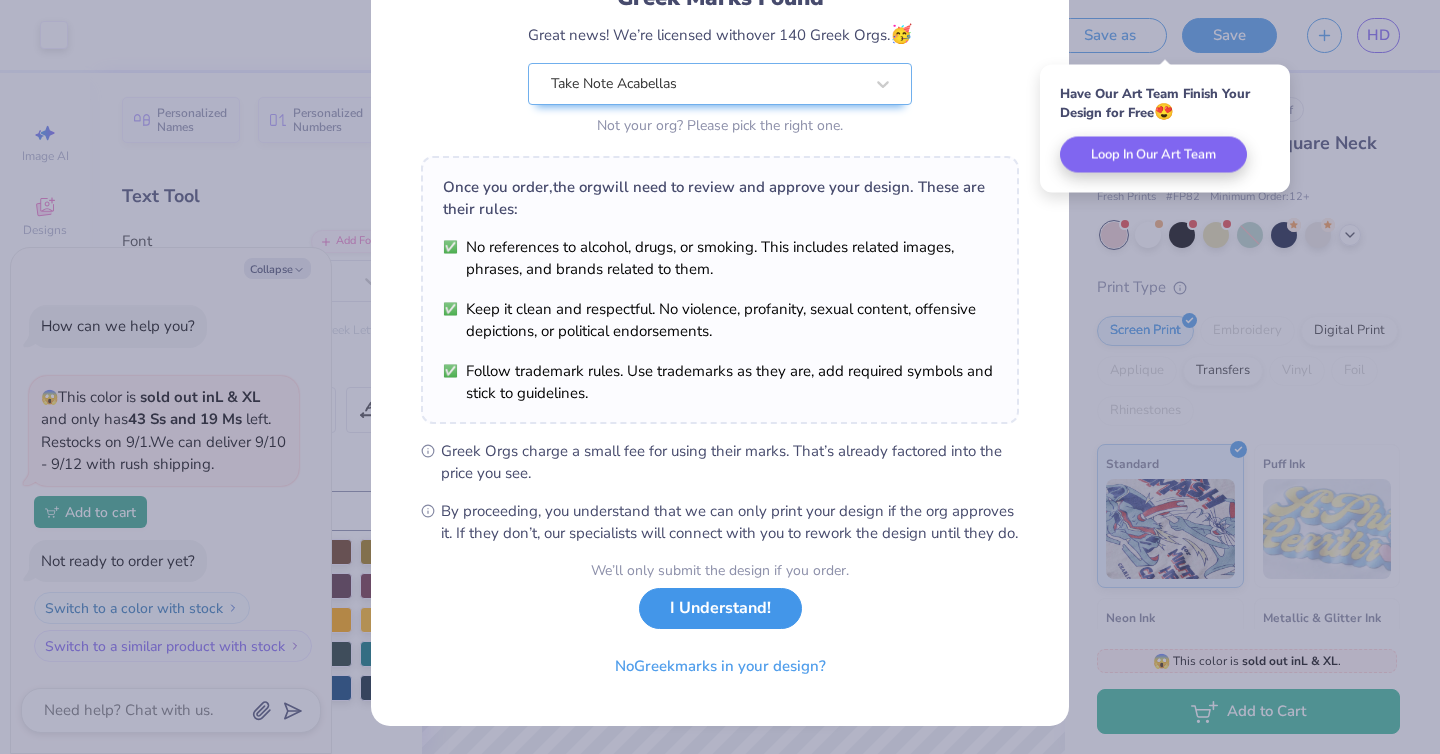 click on "I Understand!" at bounding box center (720, 608) 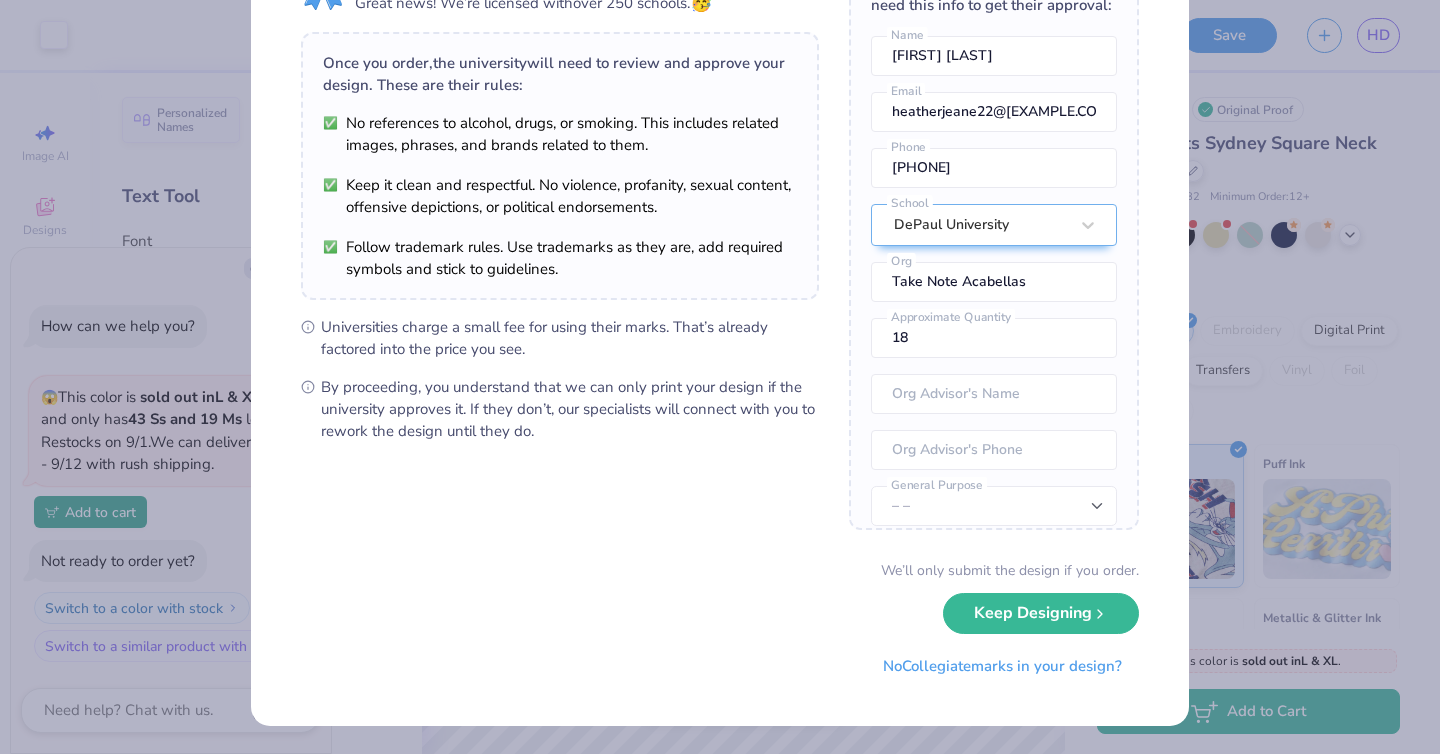 scroll, scrollTop: 0, scrollLeft: 0, axis: both 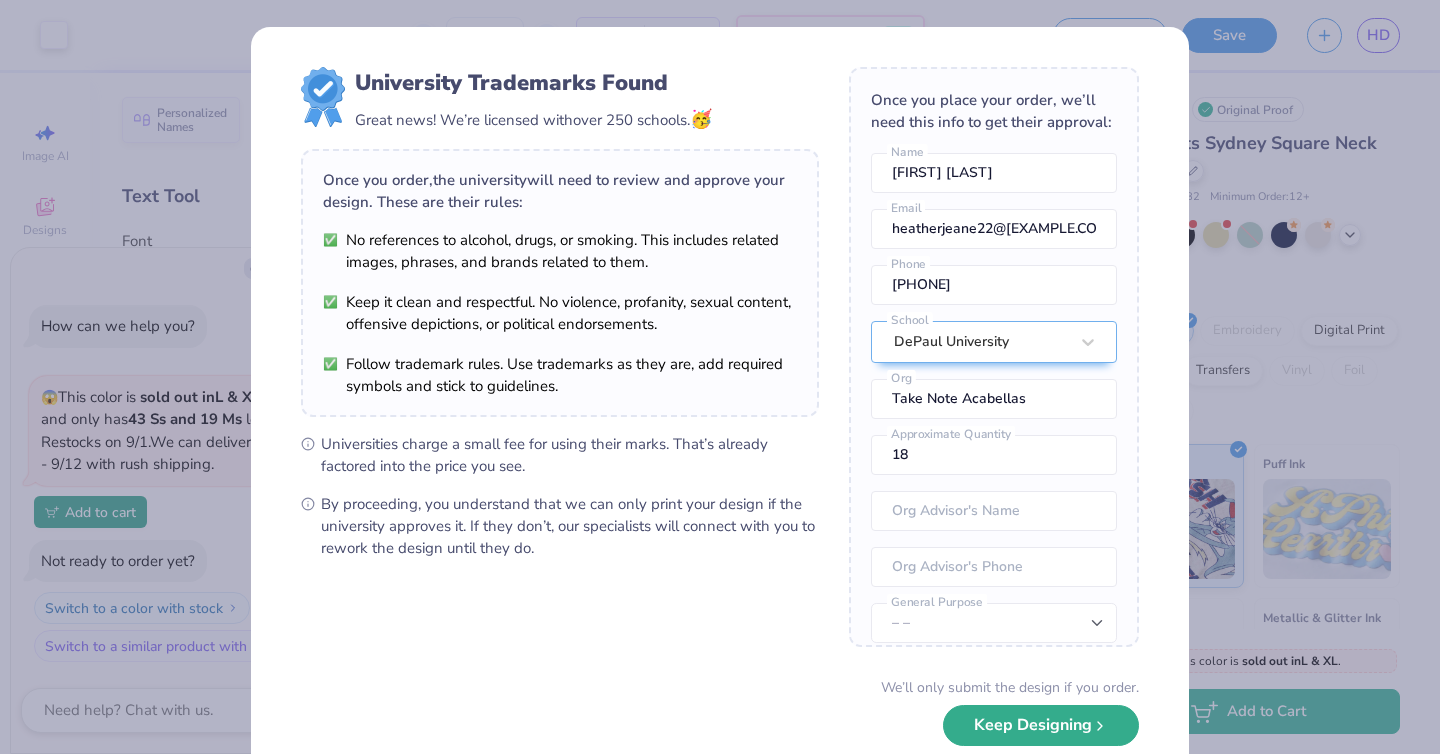 click on "Keep Designing" at bounding box center (1041, 725) 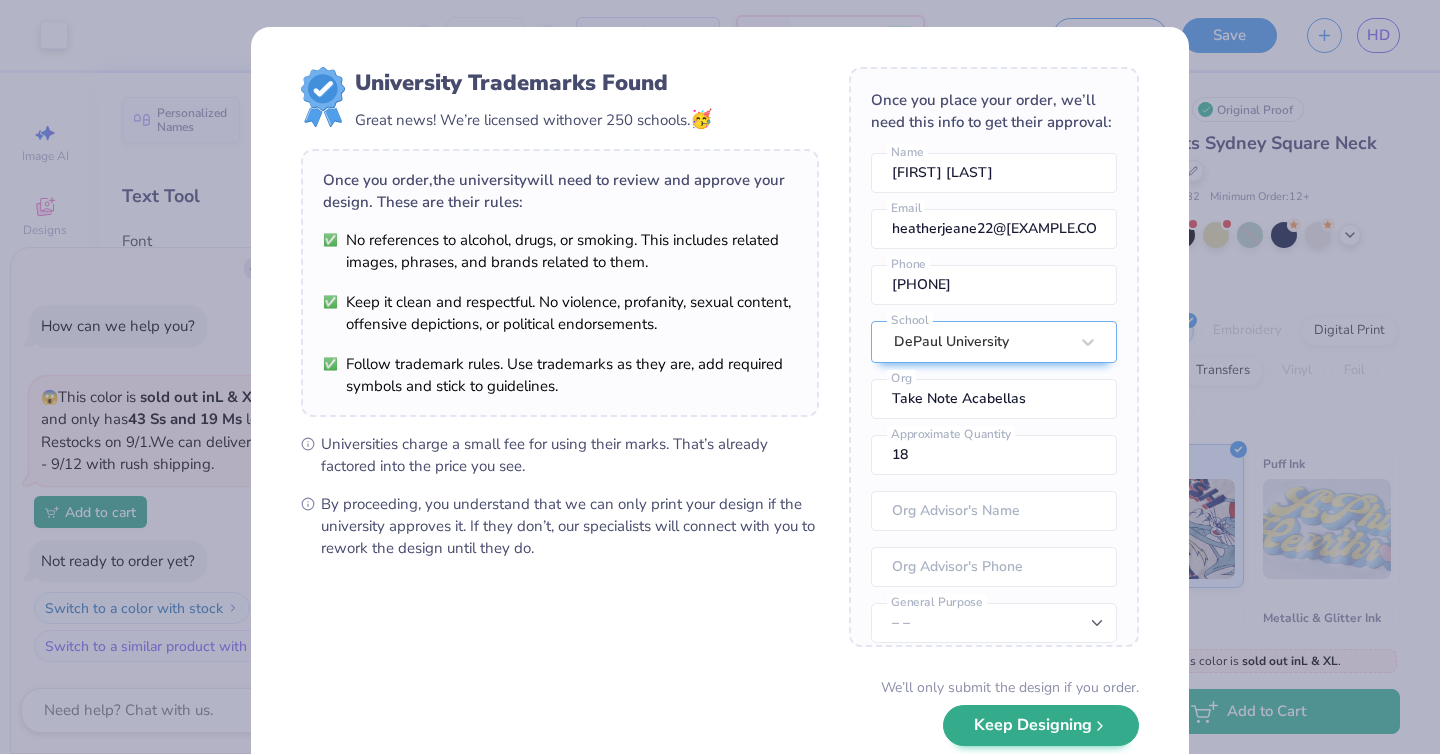 type on "x" 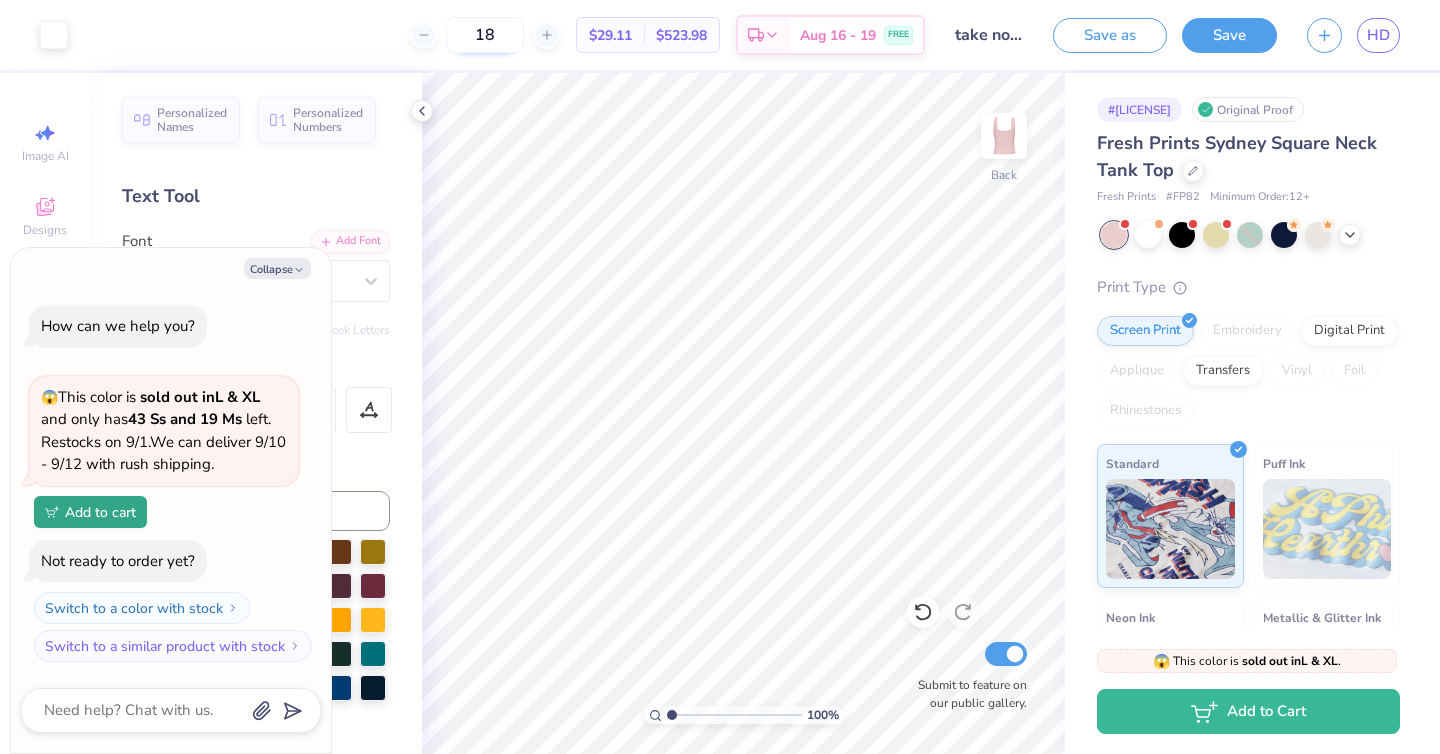 click on "18" at bounding box center [485, 35] 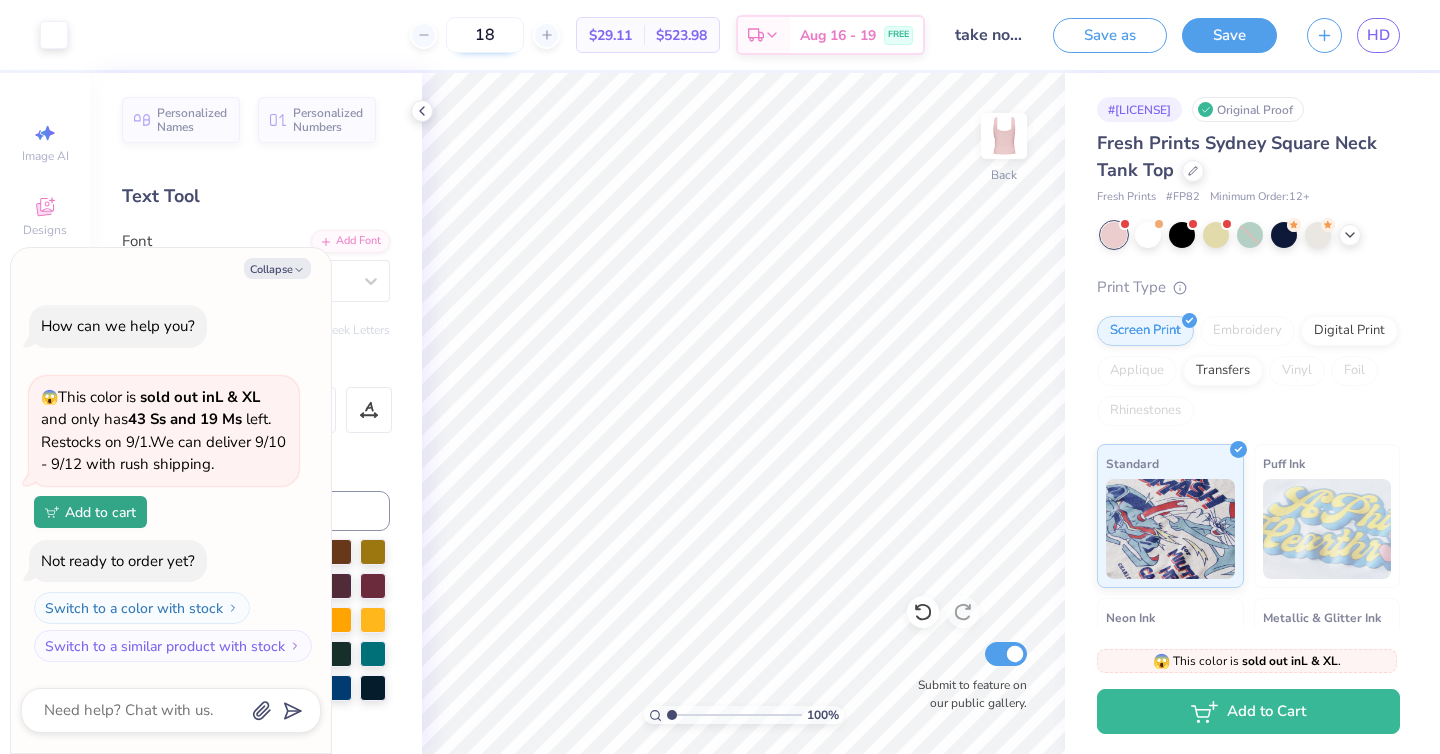 click on "18" at bounding box center [485, 35] 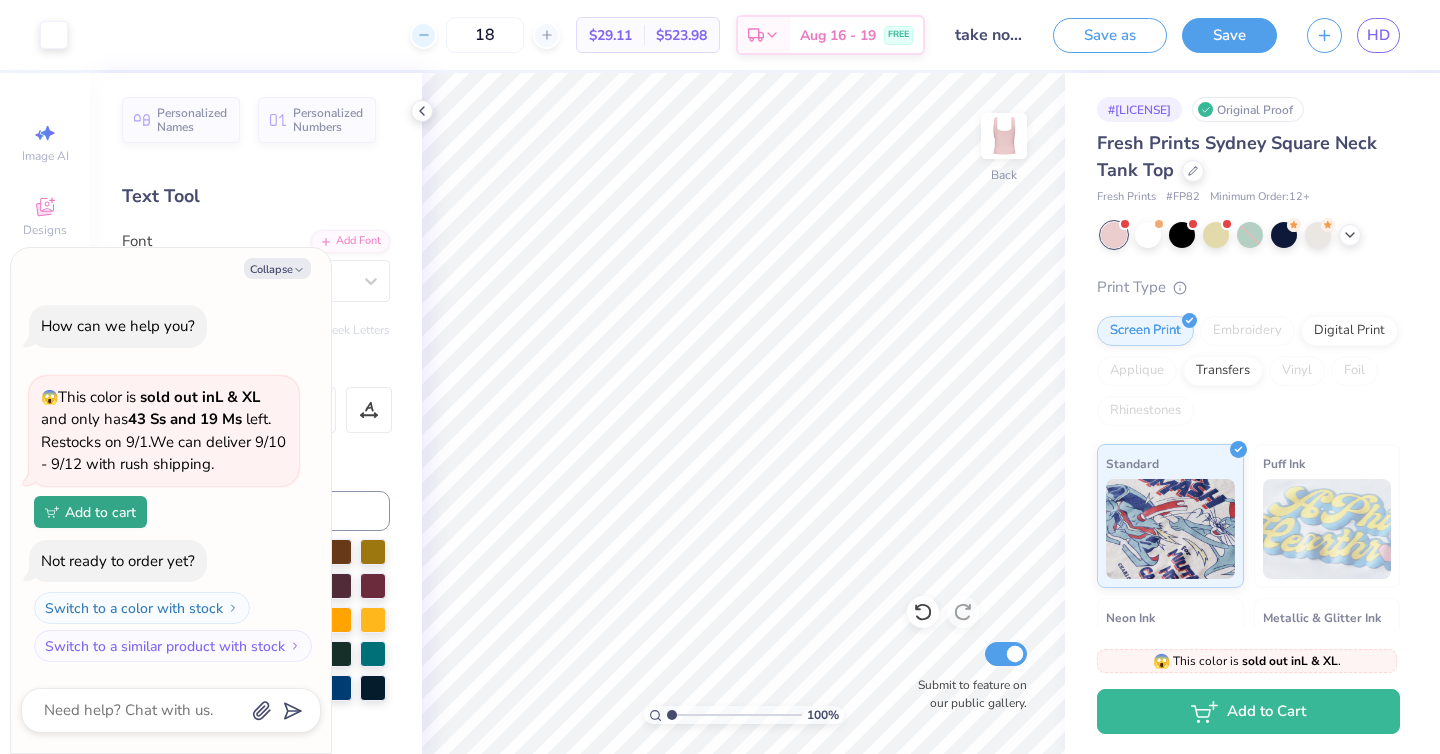 click at bounding box center [423, 35] 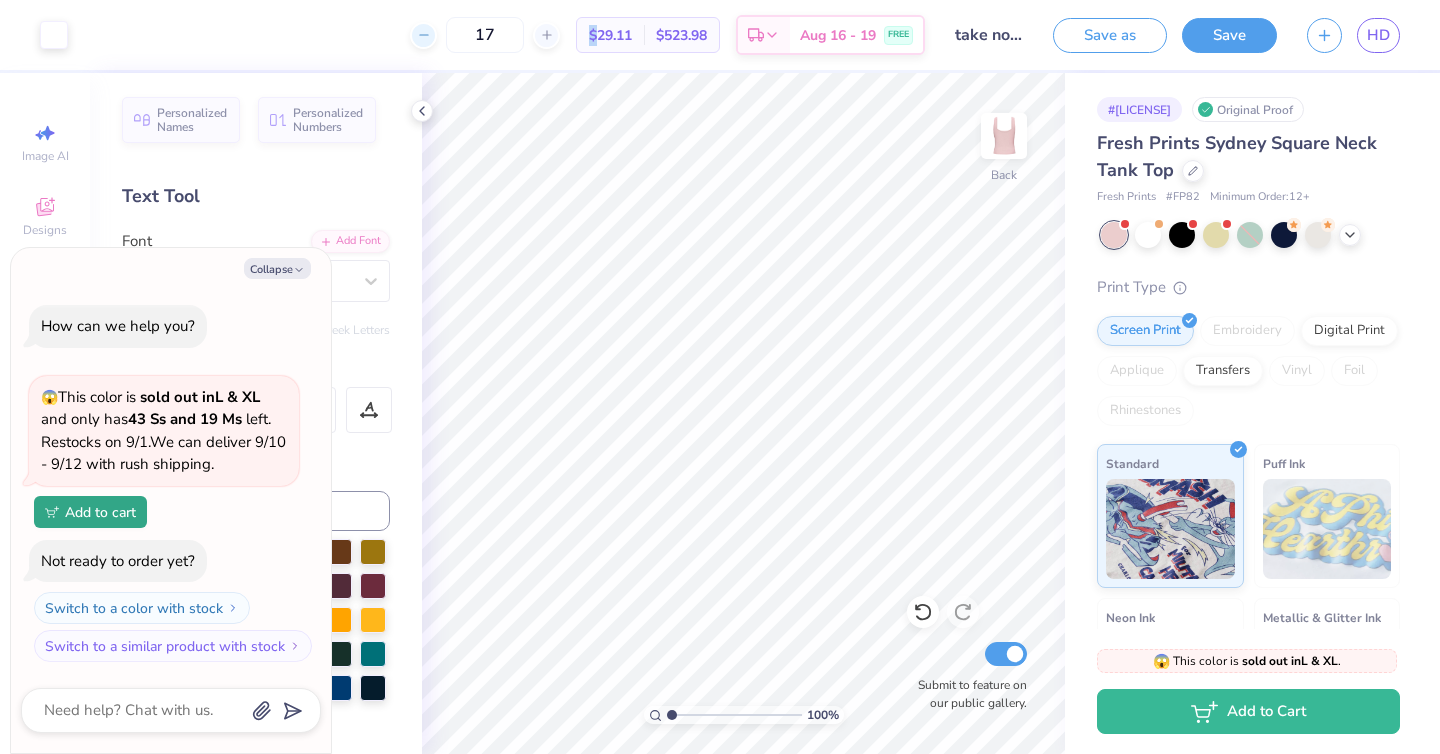 click 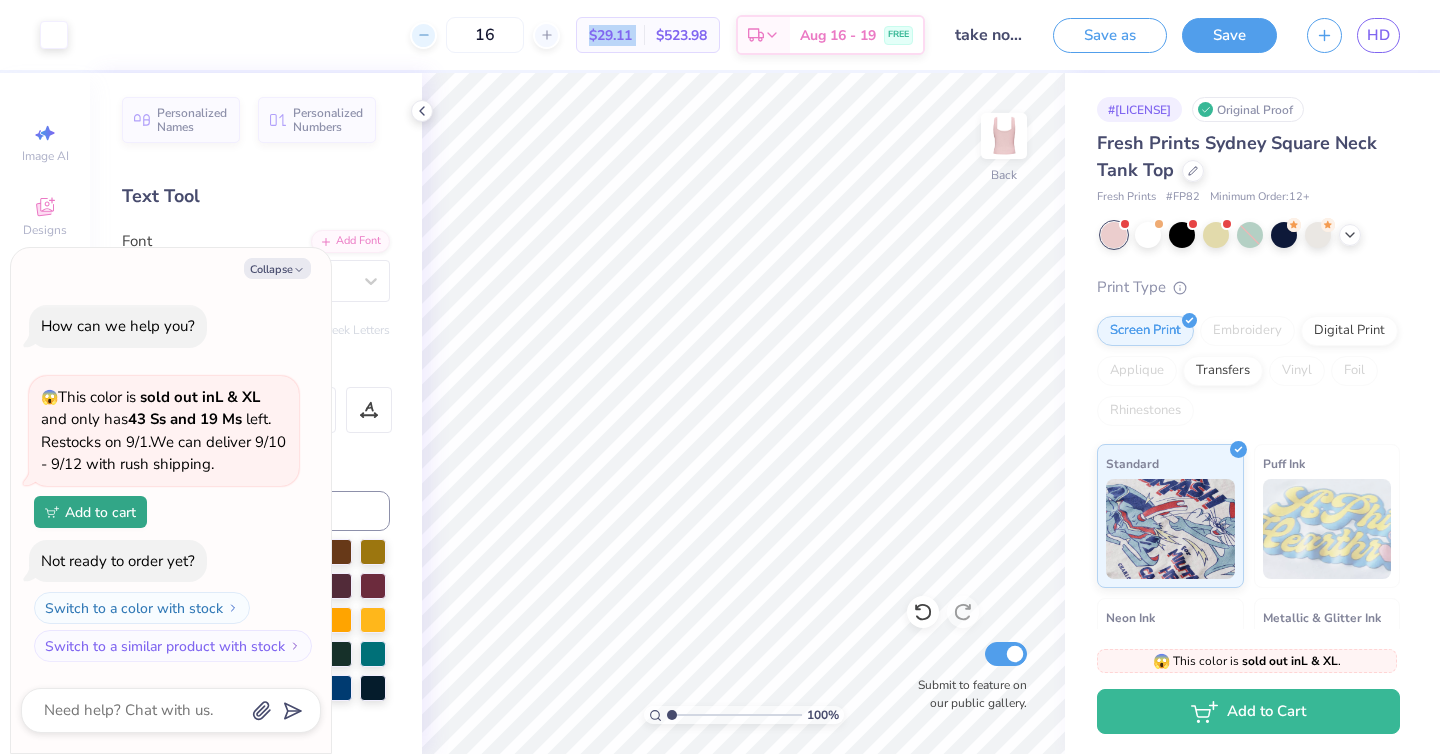 click 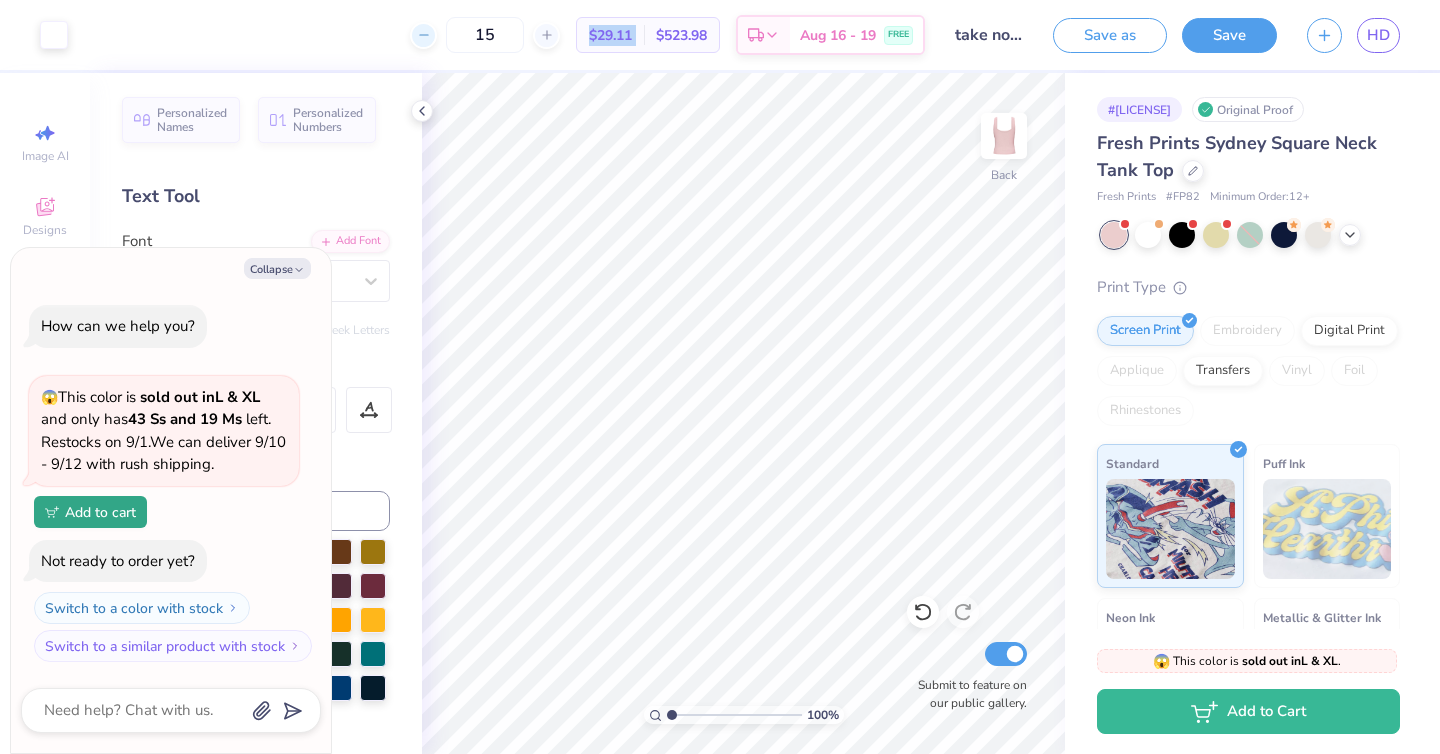 click 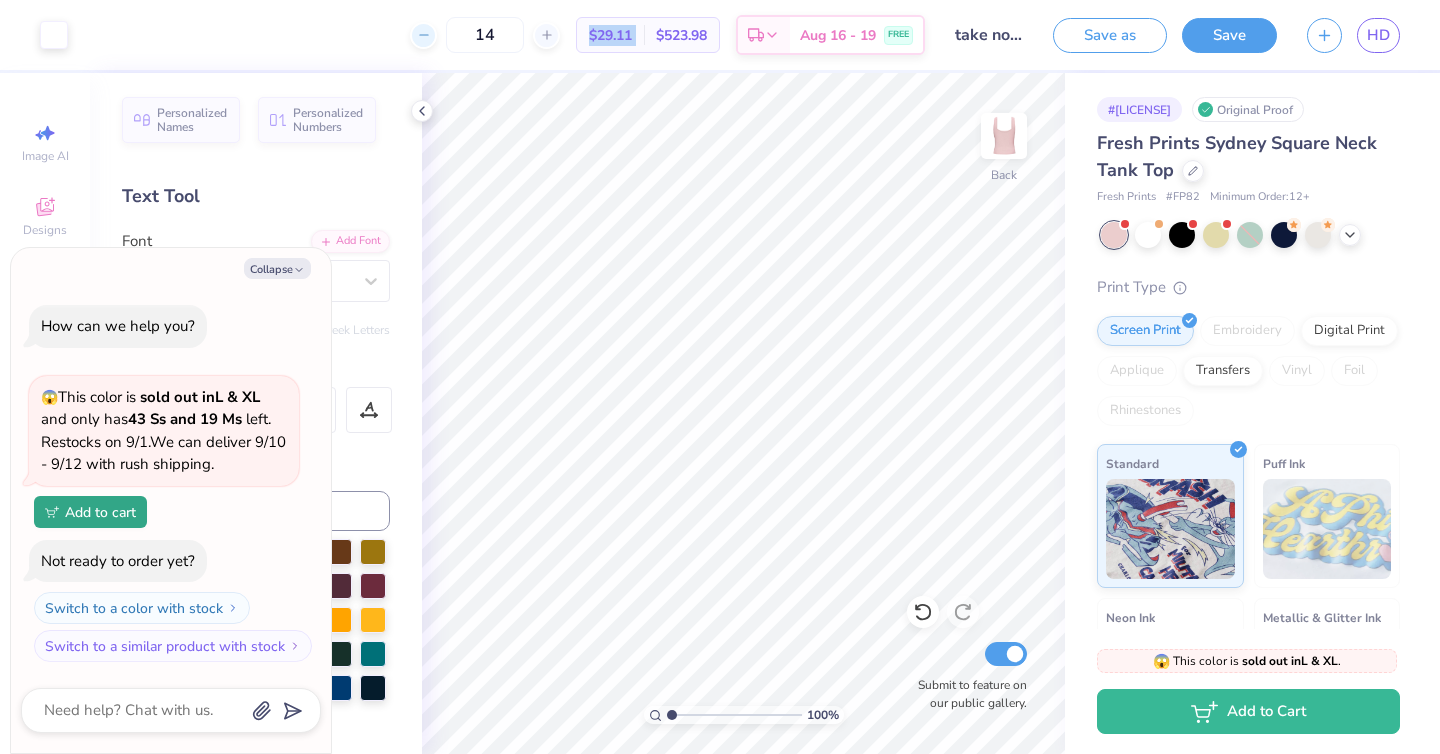 click 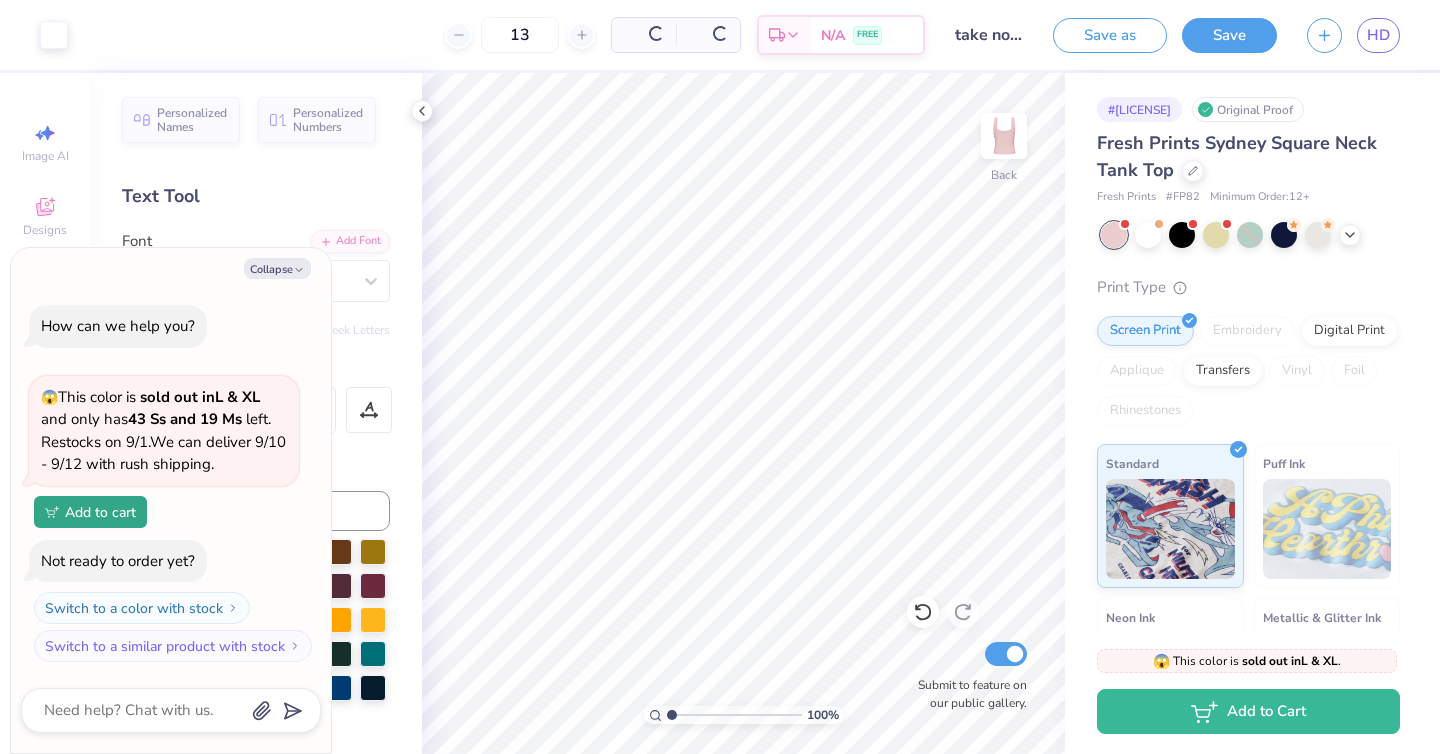 click on "13 Per Item Total Est.  Delivery N/A FREE" at bounding box center (504, 35) 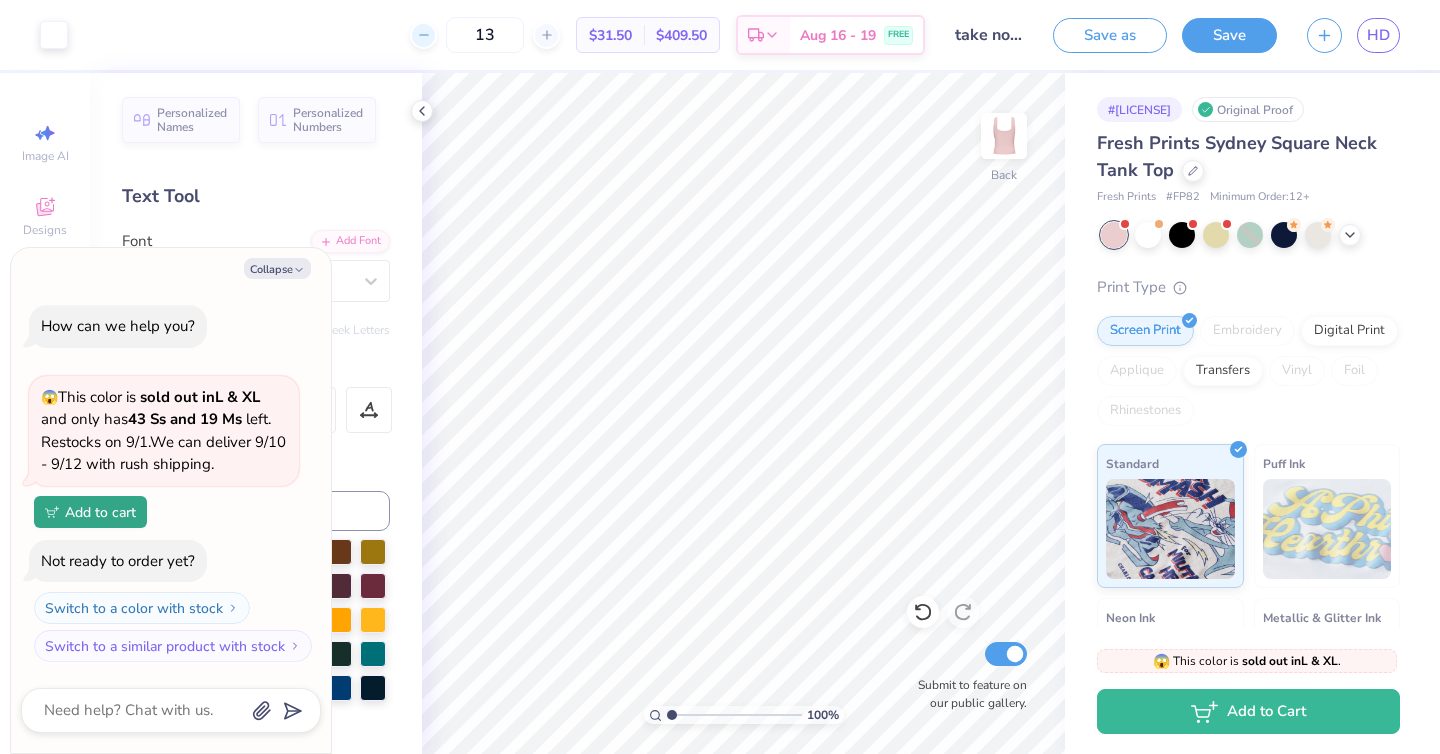 click 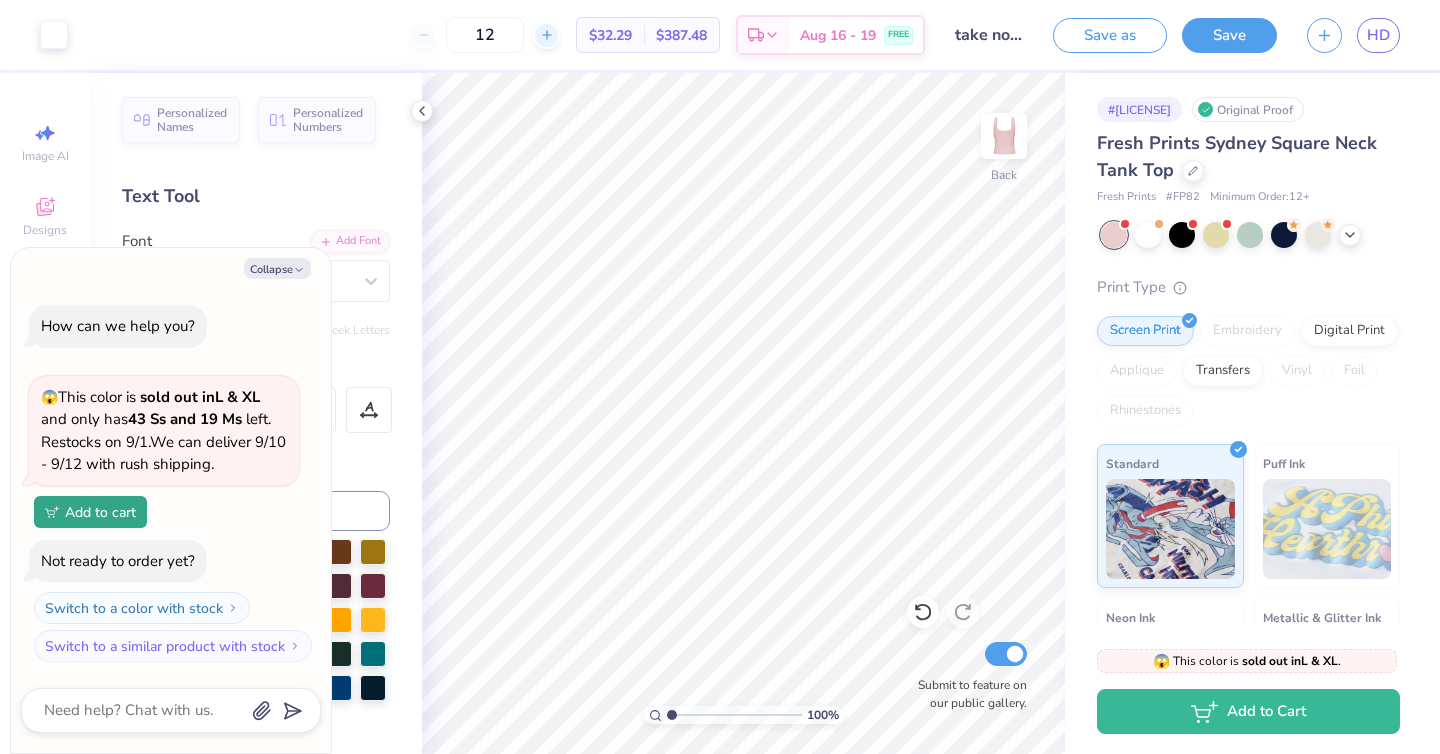 click 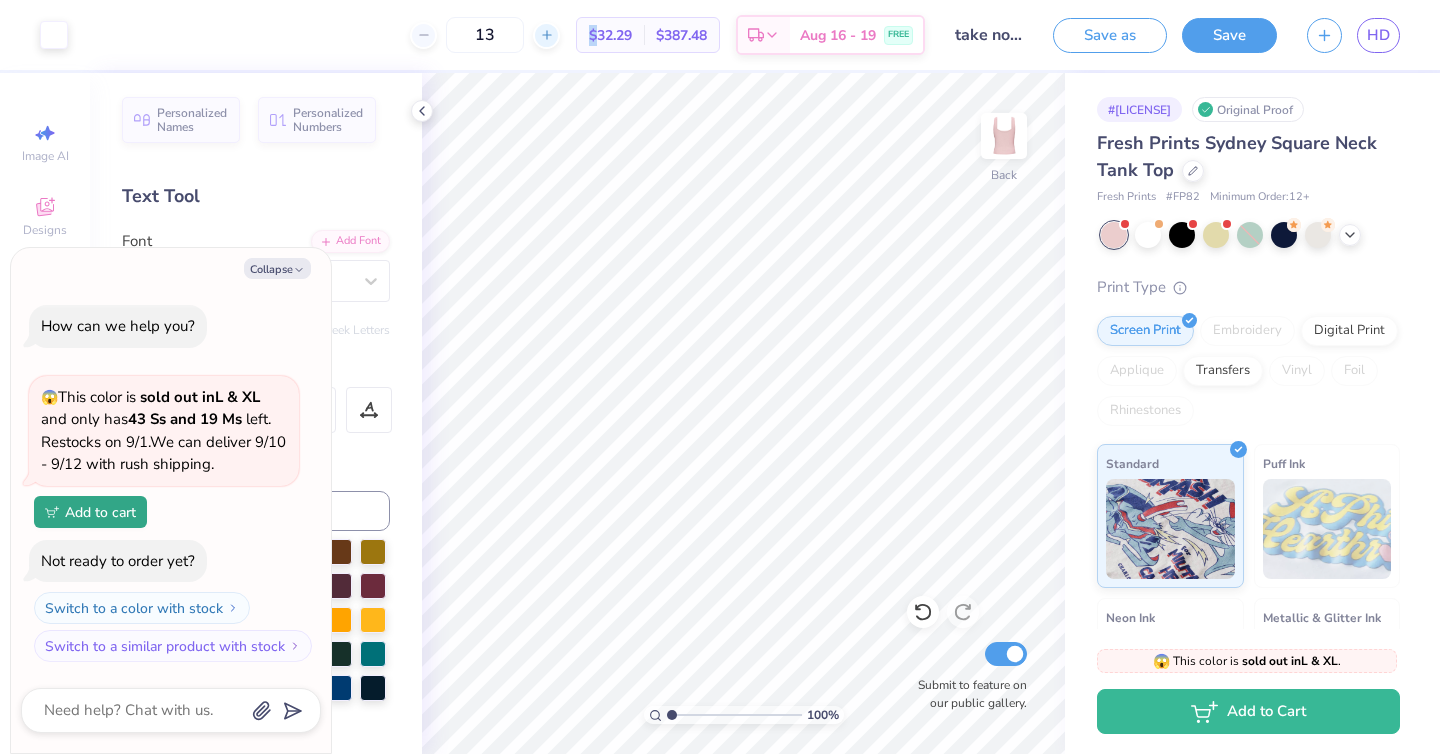 click 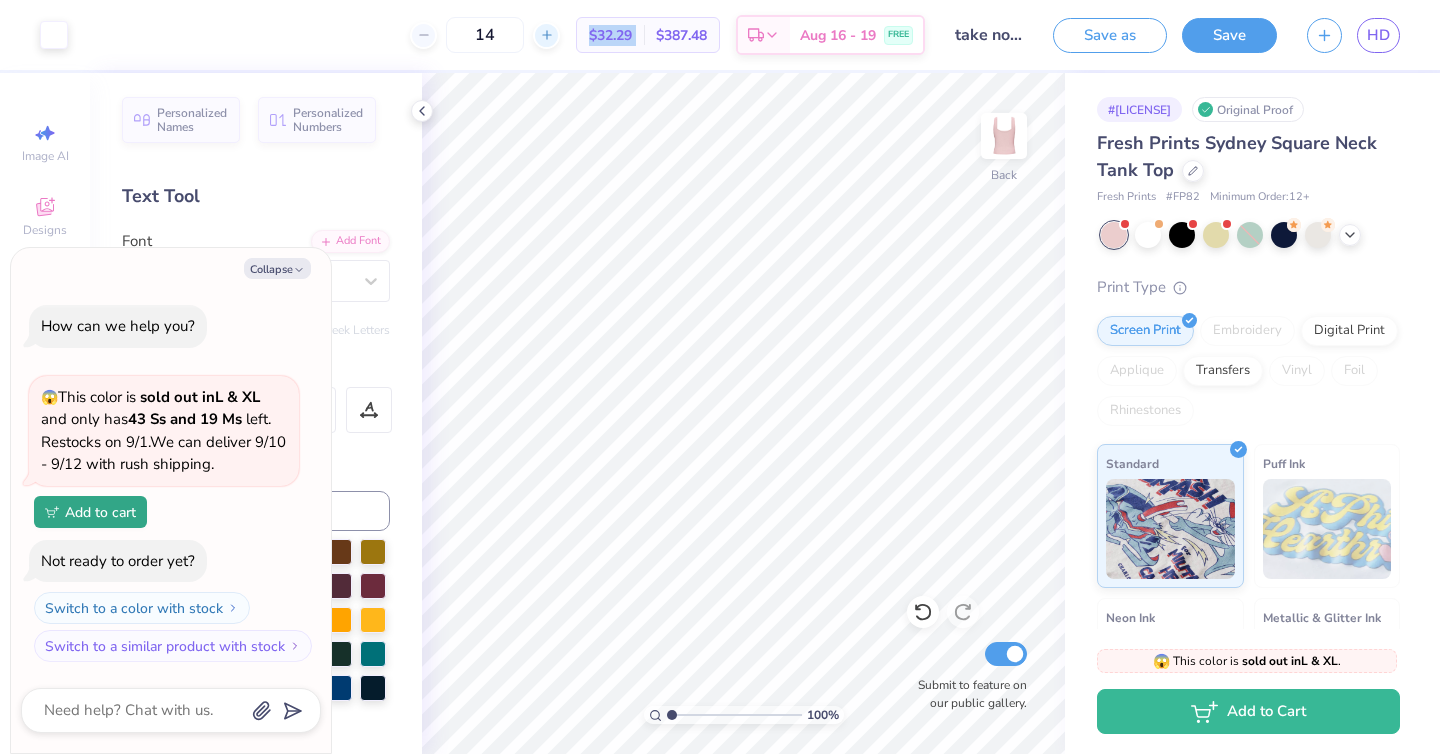 click 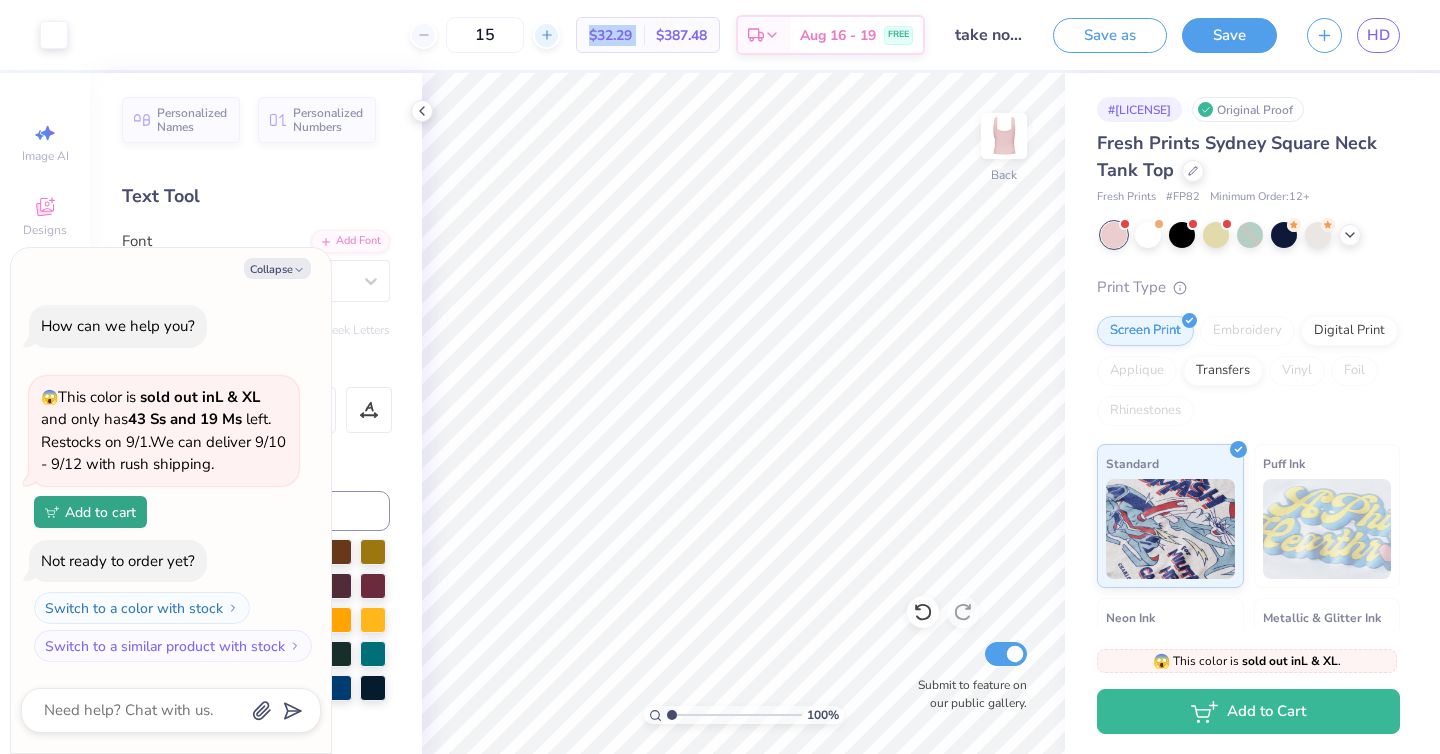 click 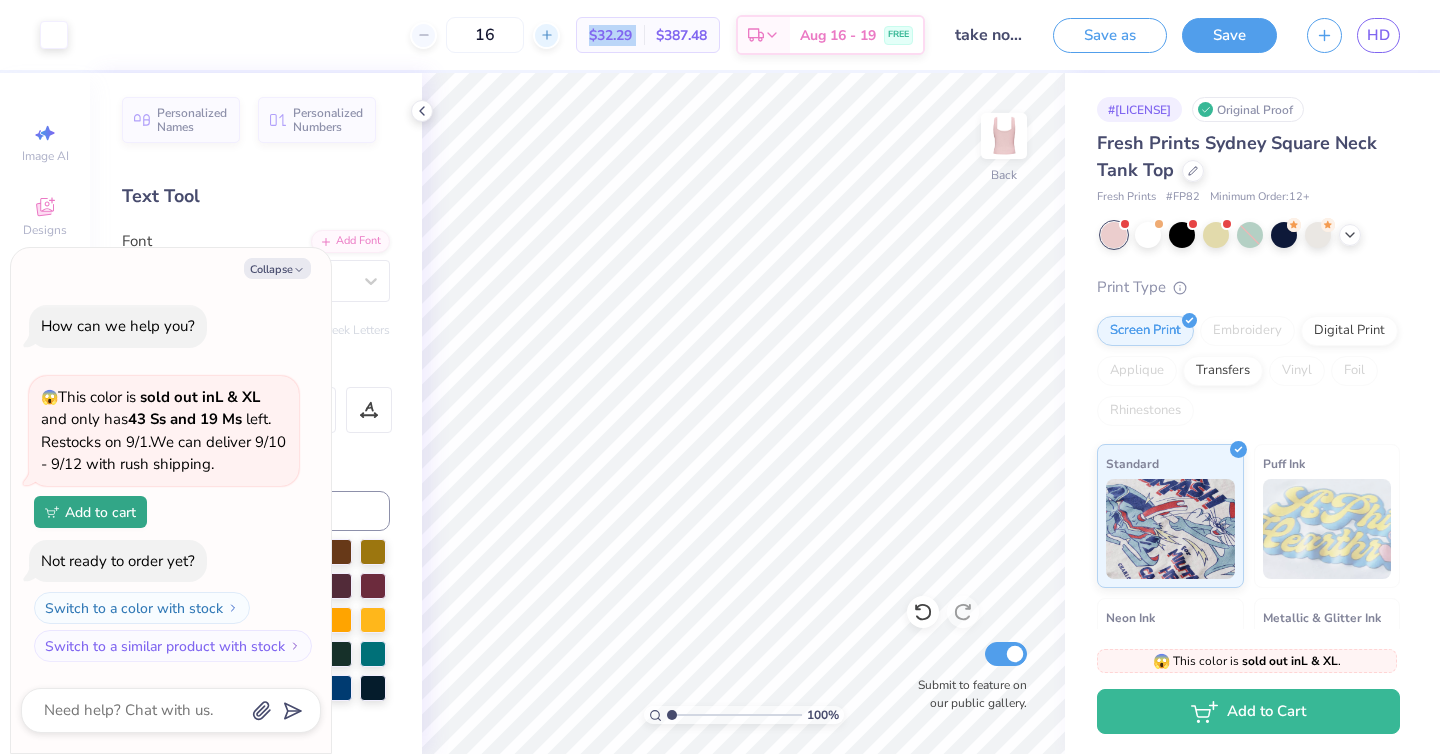 click 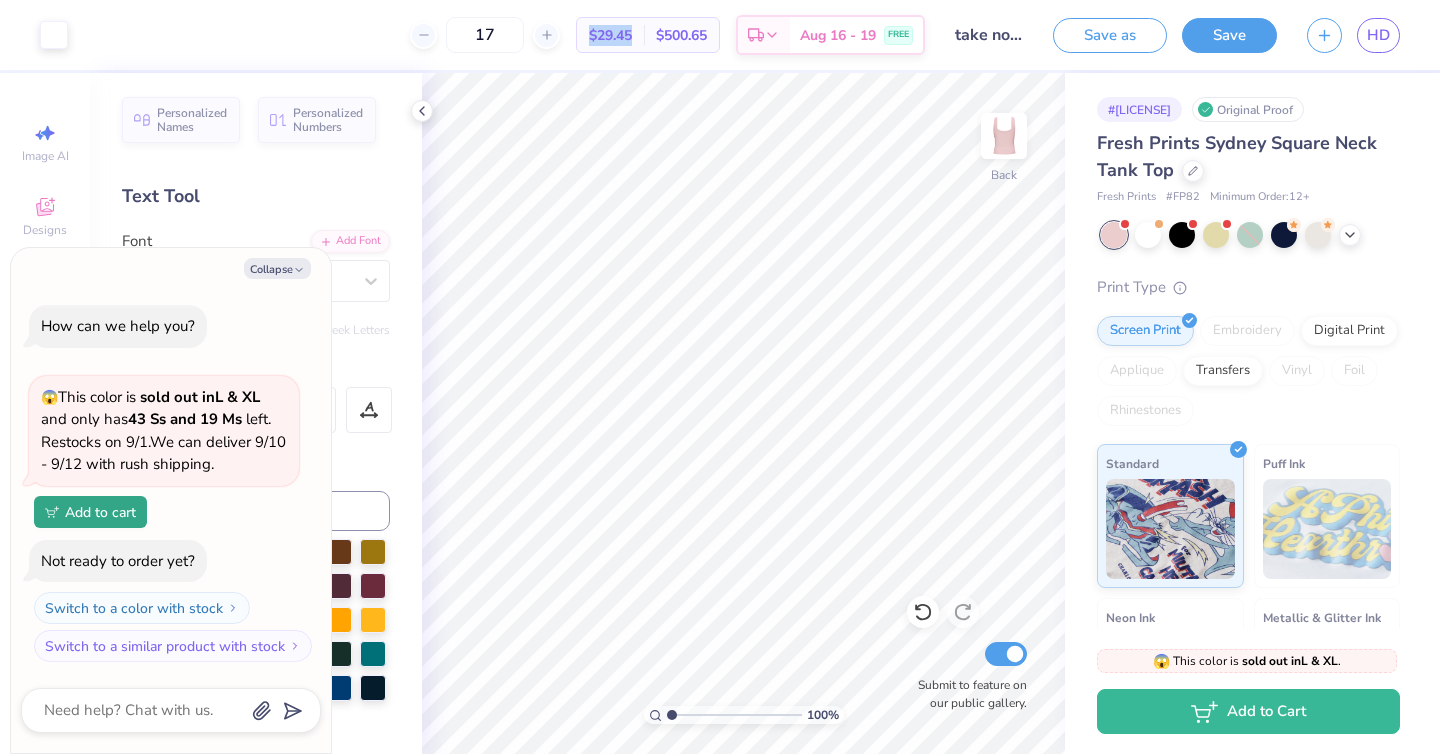 click on "$29.45" at bounding box center (610, 35) 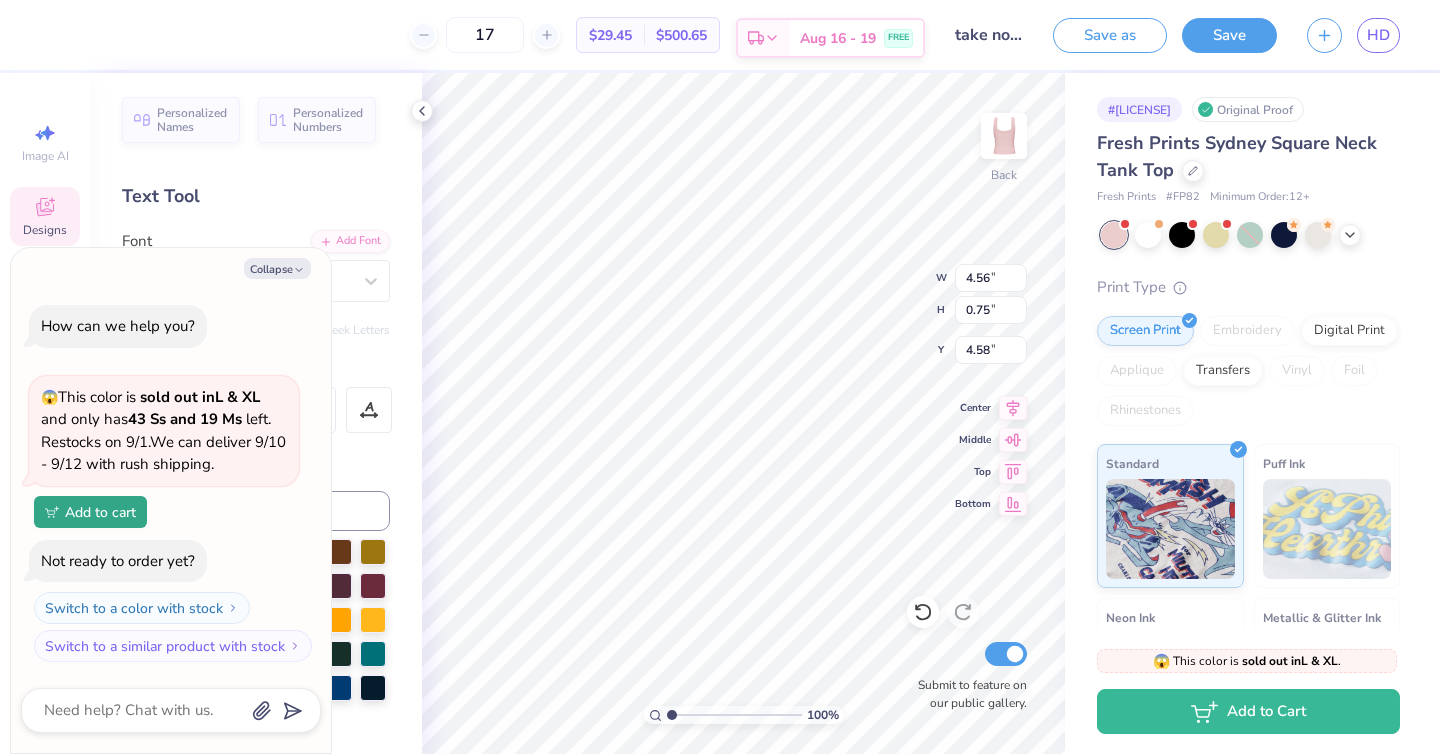 scroll, scrollTop: 0, scrollLeft: 0, axis: both 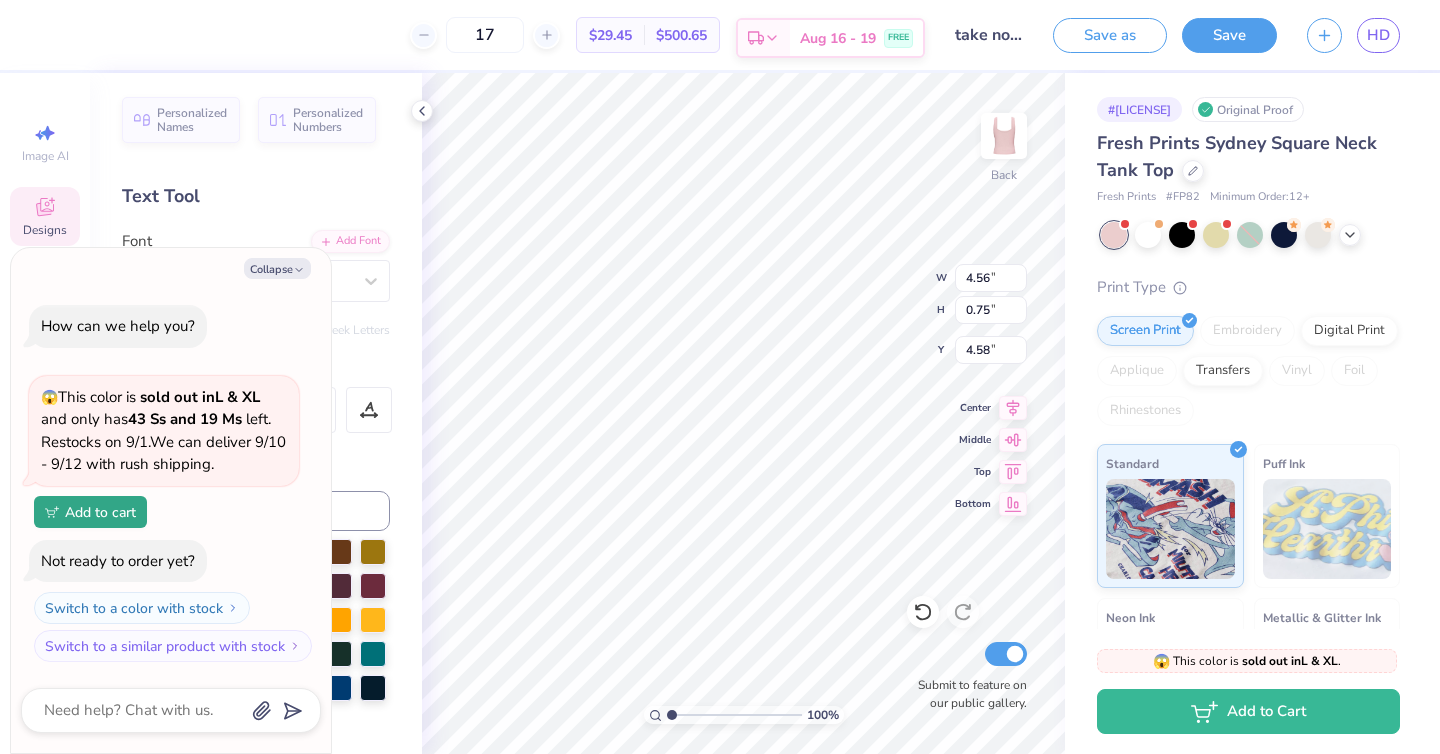 type on "x" 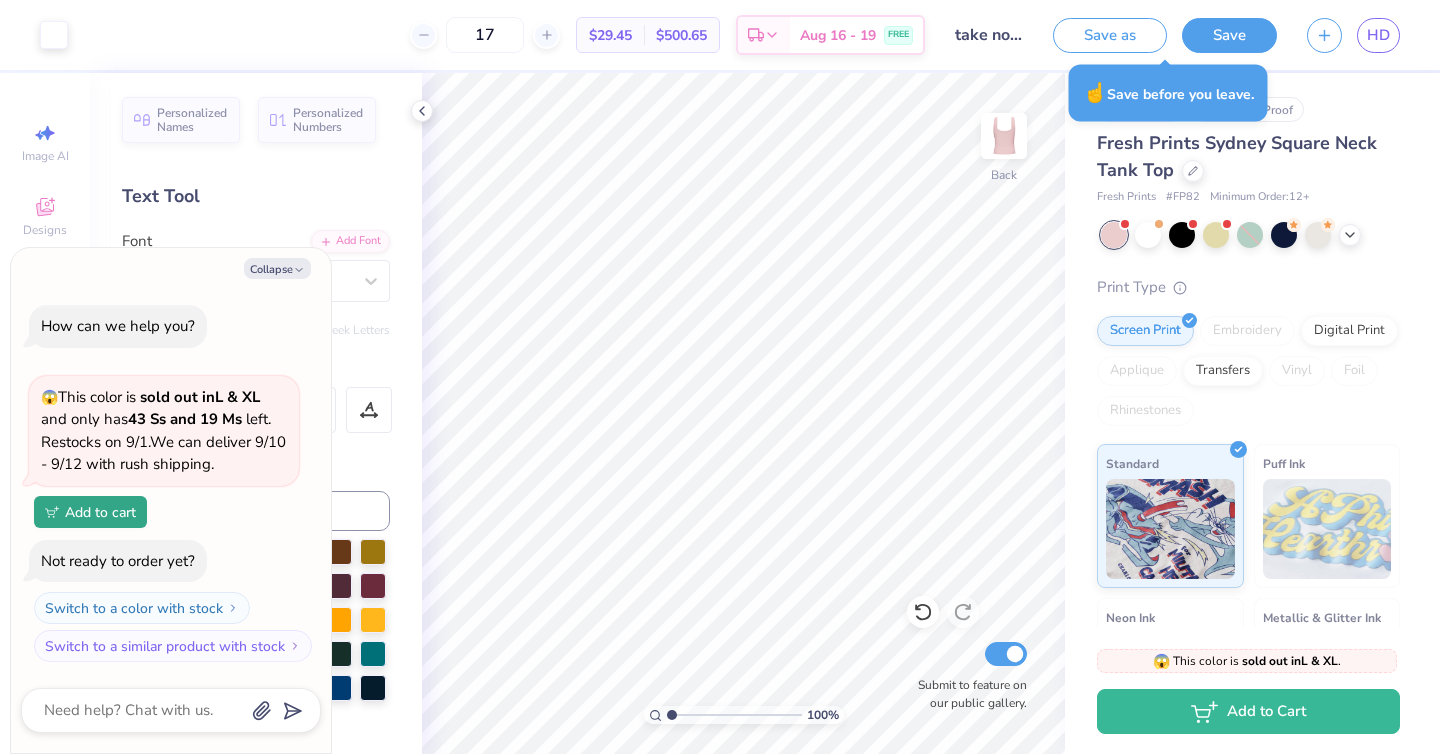 click on "Save" at bounding box center (1229, 35) 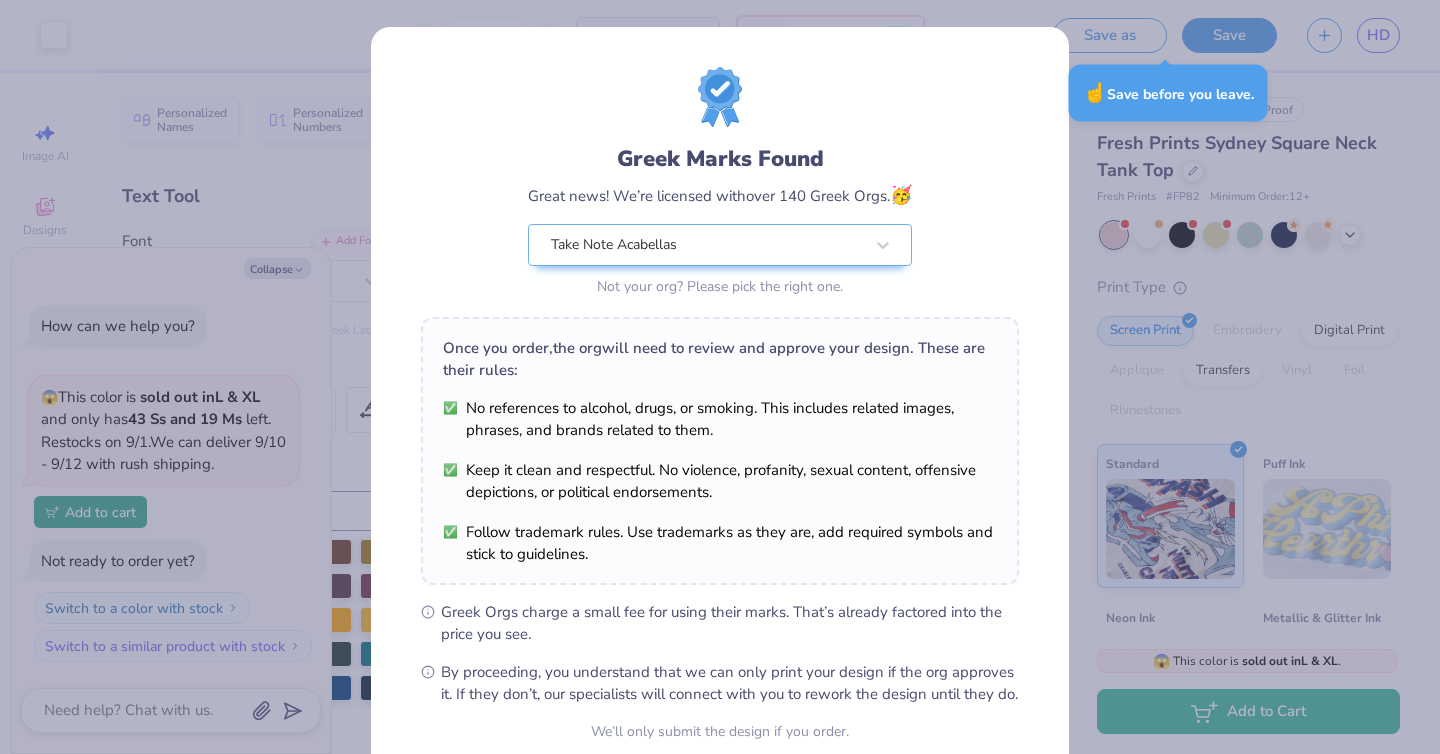 scroll, scrollTop: 182, scrollLeft: 0, axis: vertical 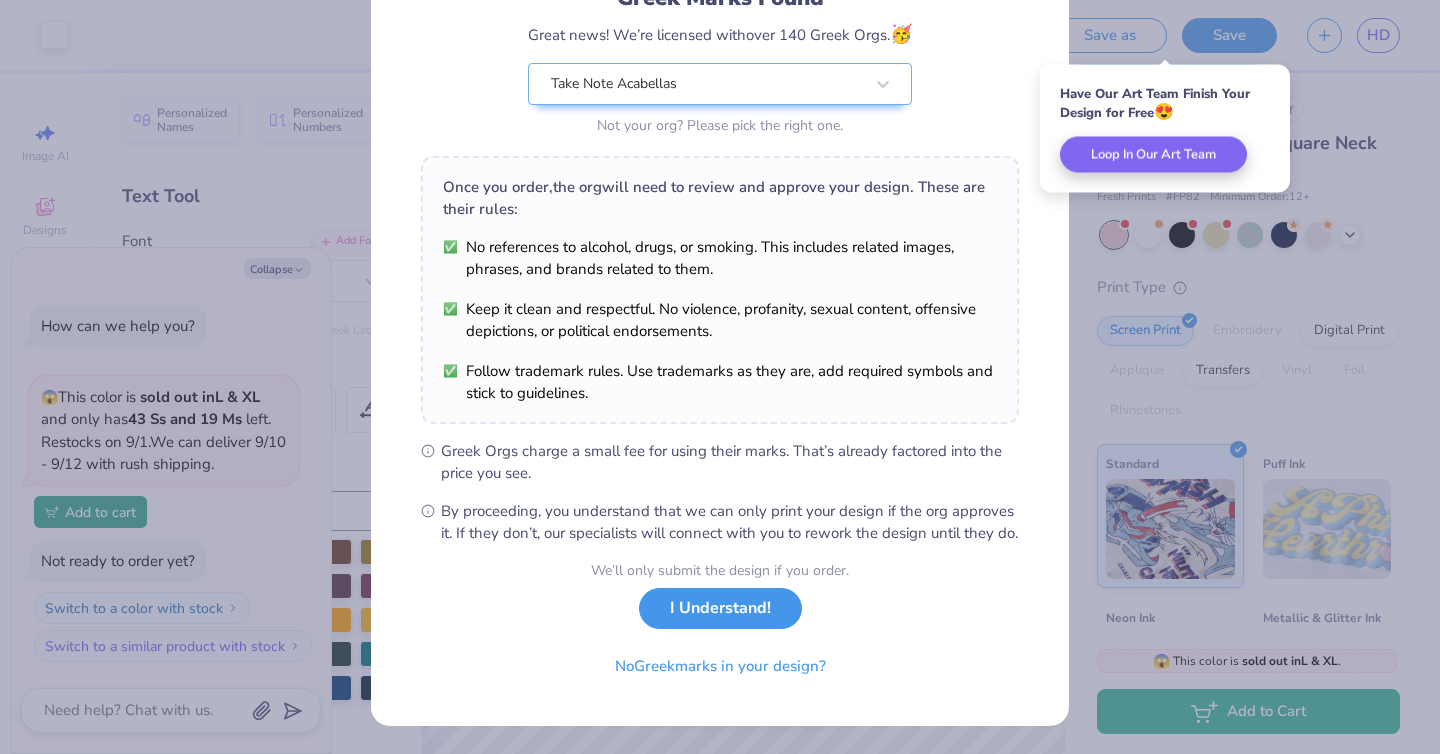 click on "I Understand!" at bounding box center (720, 608) 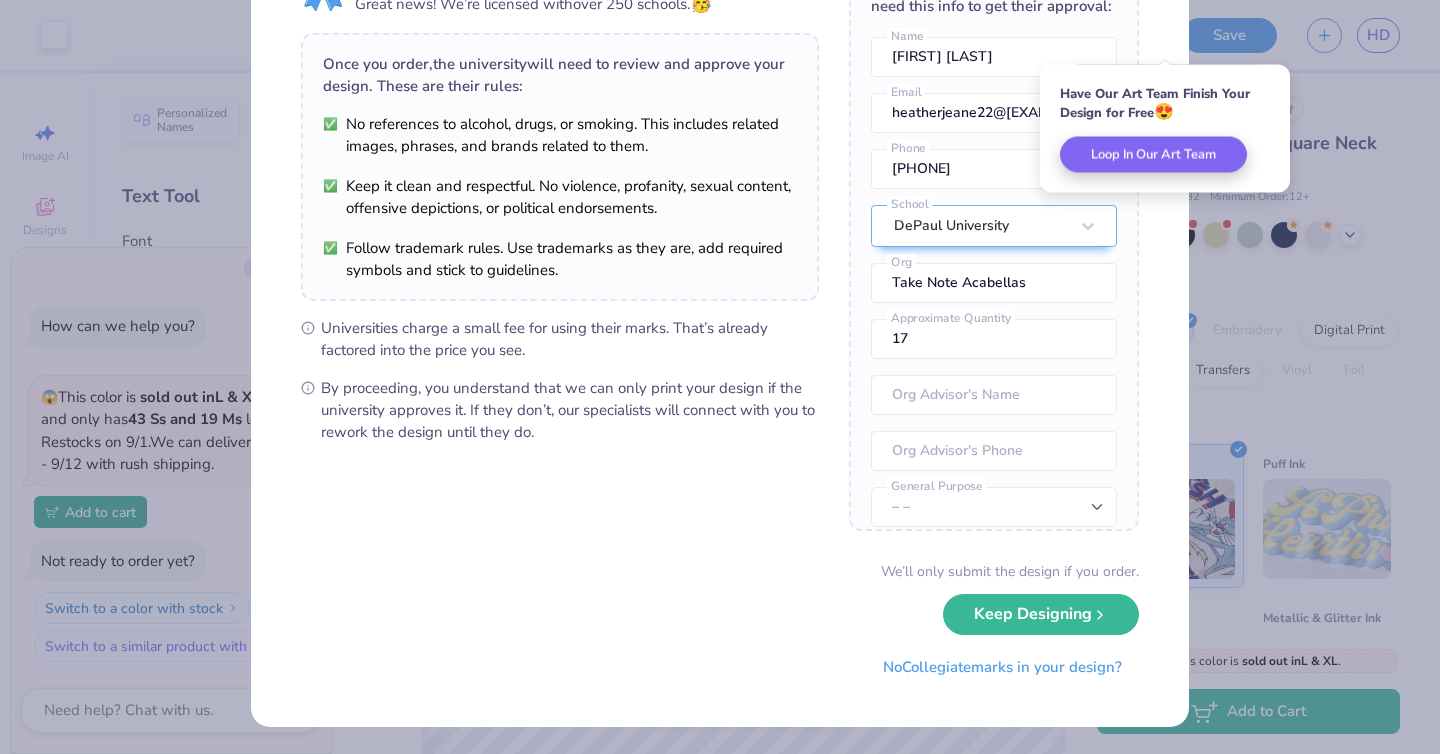 scroll, scrollTop: 0, scrollLeft: 0, axis: both 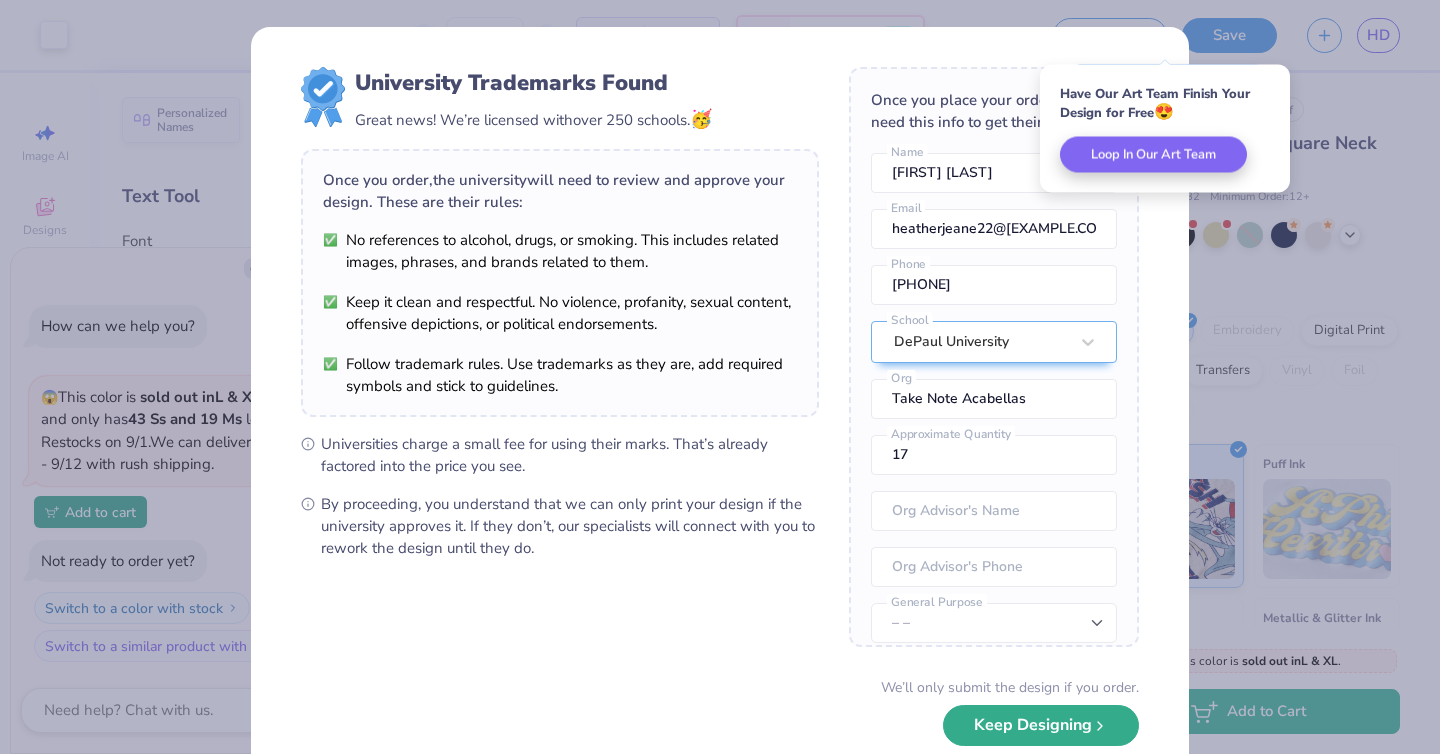 click on "Keep Designing" at bounding box center [1041, 725] 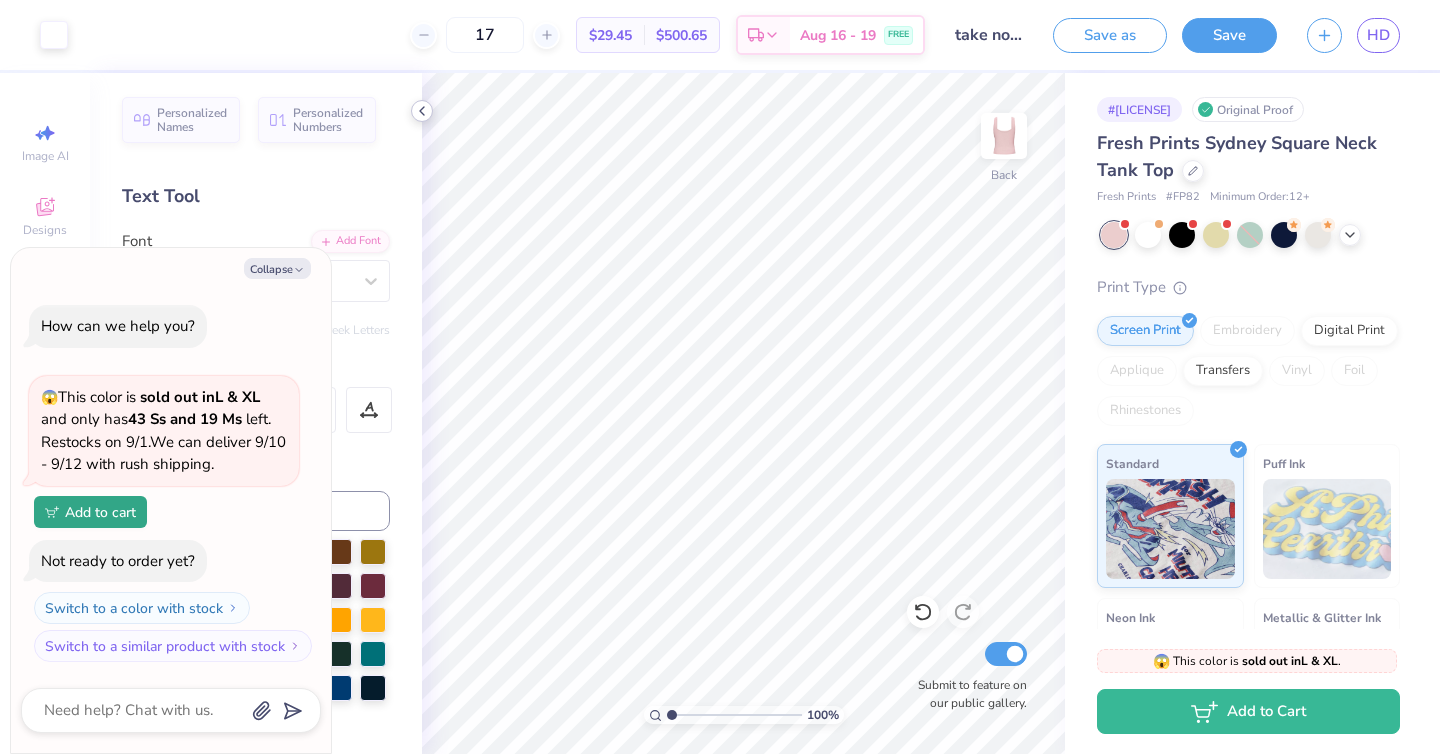 click 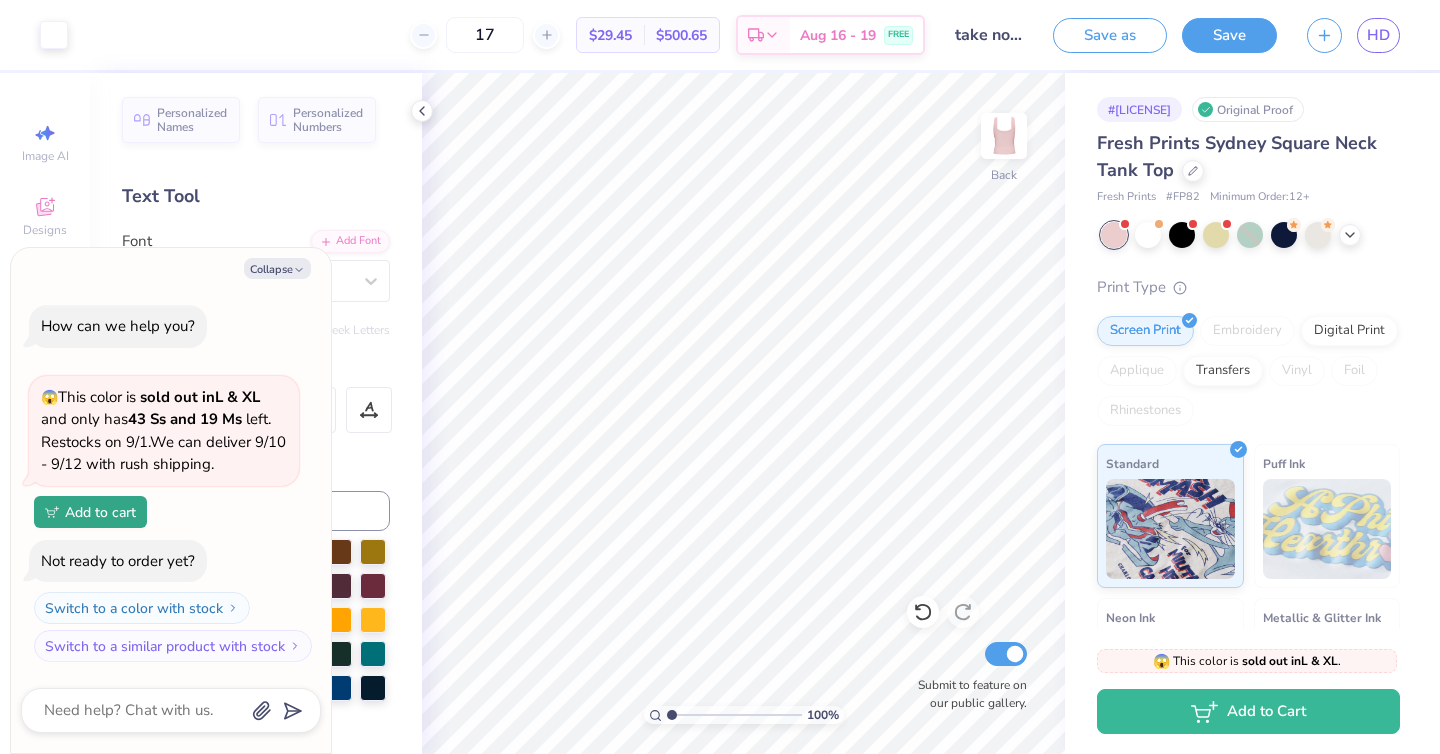 type on "x" 